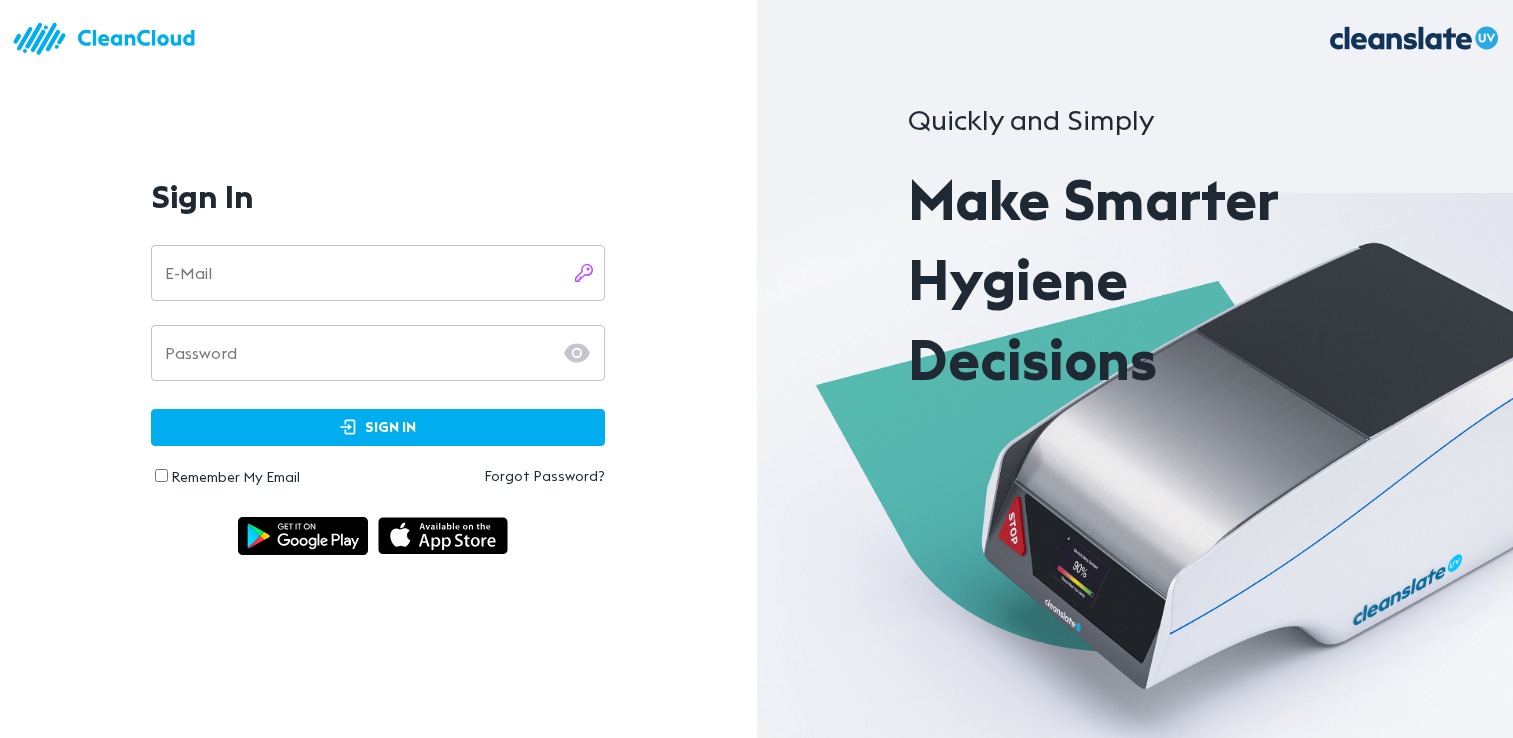 scroll, scrollTop: 0, scrollLeft: 0, axis: both 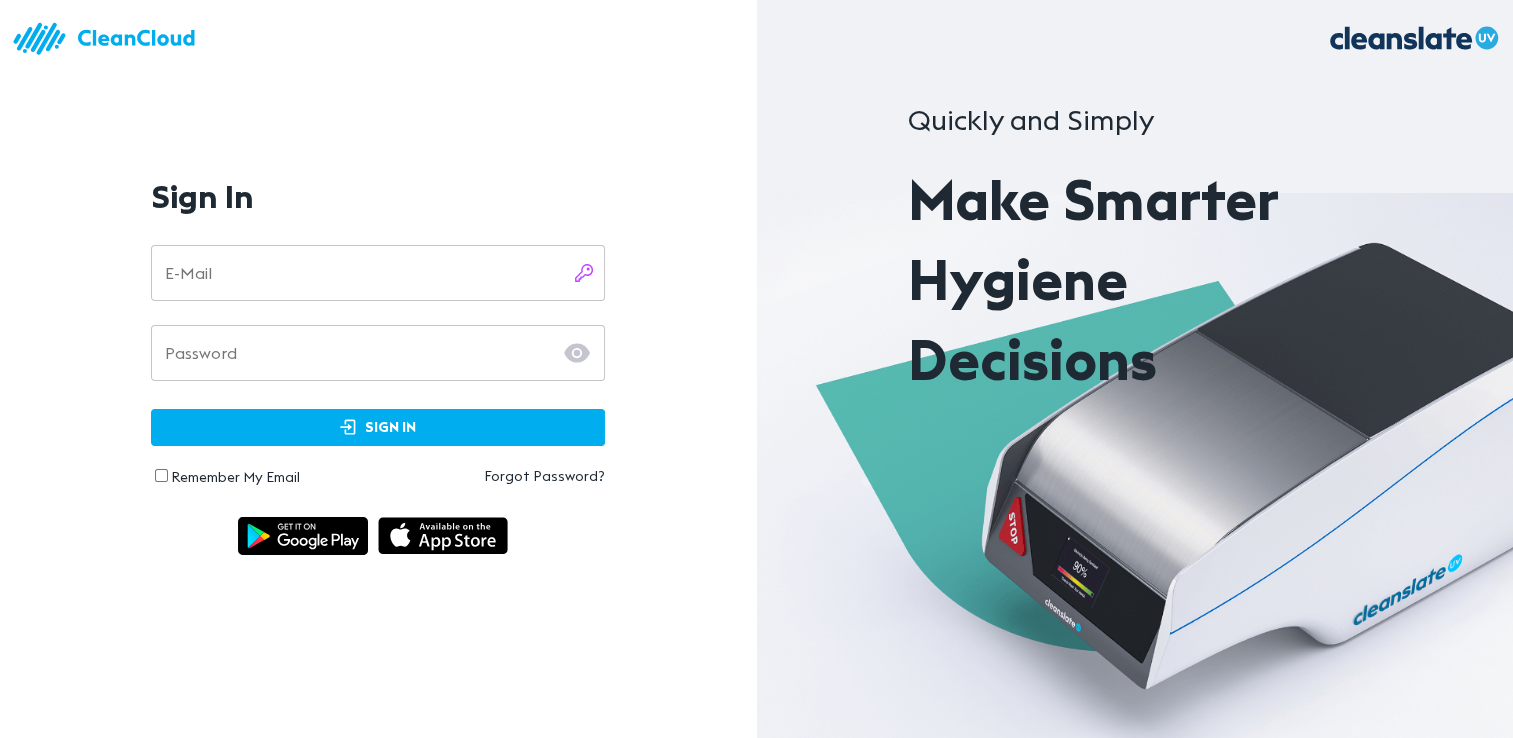 type on "**********" 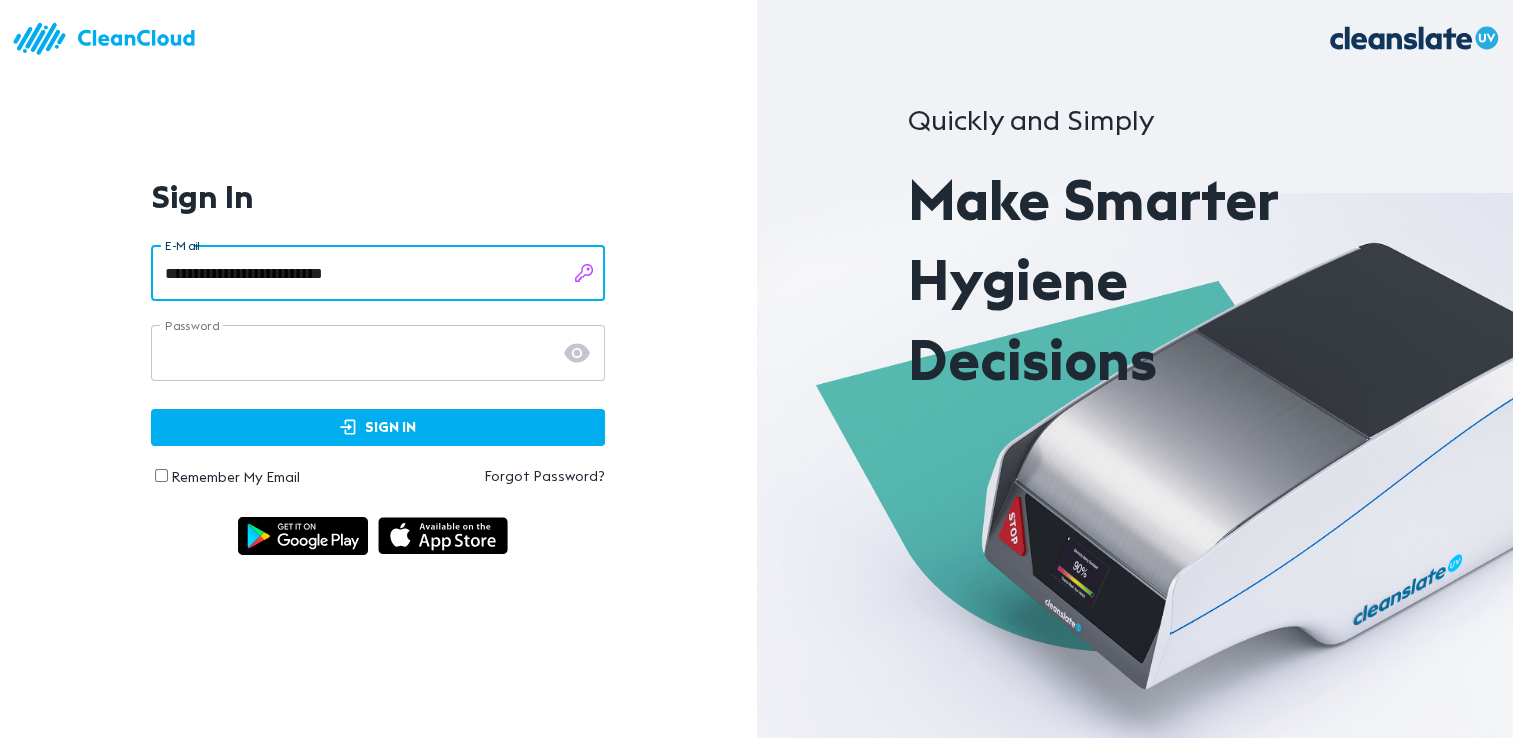 click on "**********" at bounding box center [378, 273] 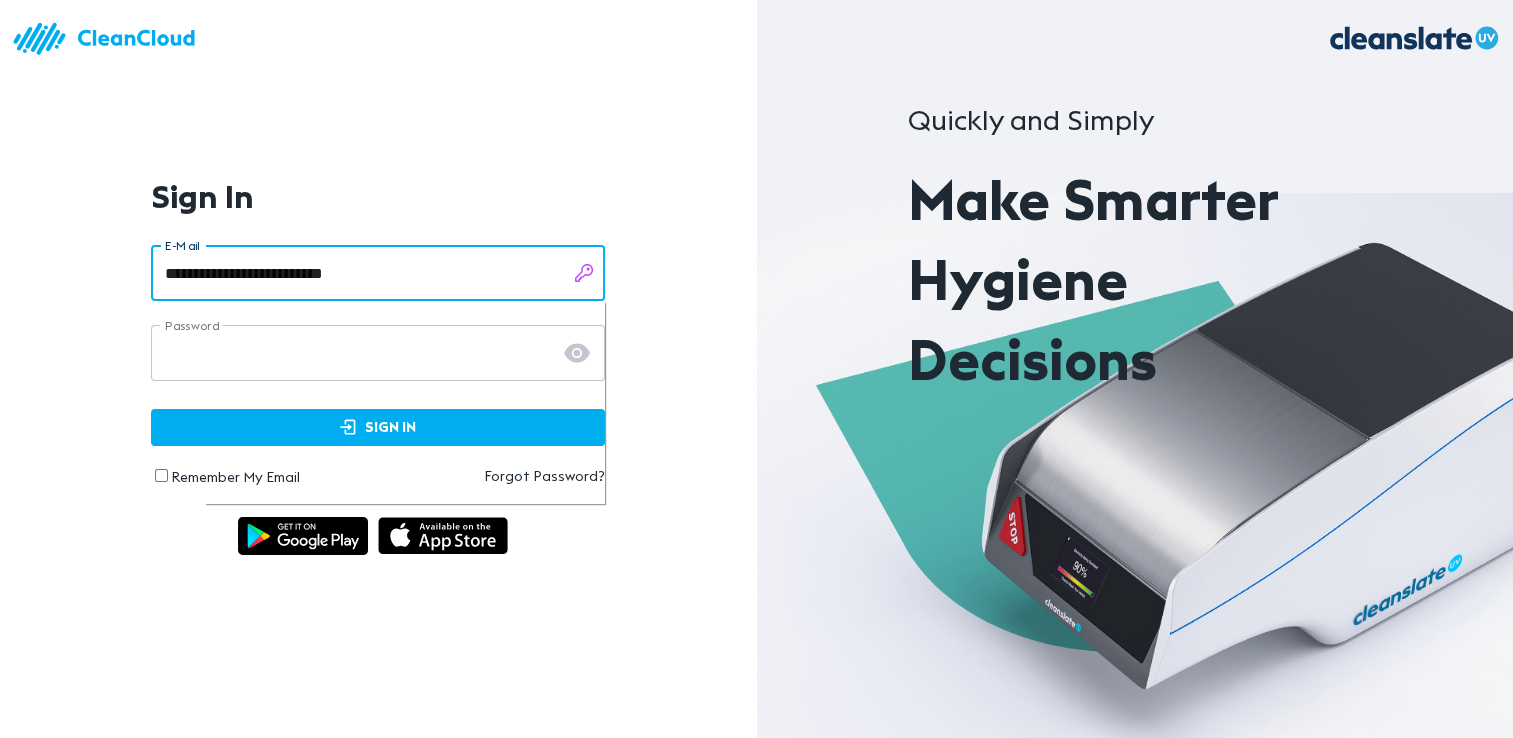 click on "Sign In" at bounding box center [378, 427] 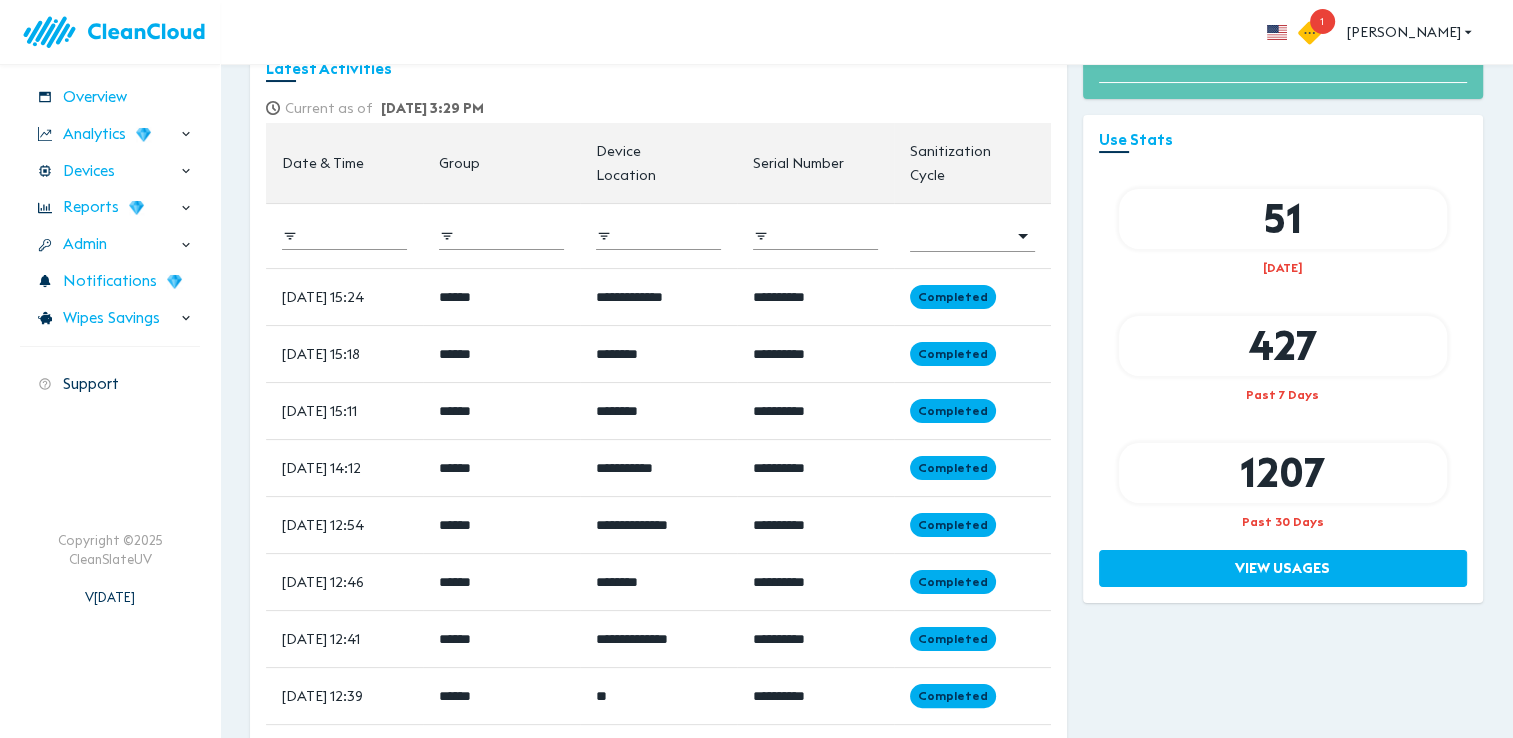 scroll, scrollTop: 200, scrollLeft: 0, axis: vertical 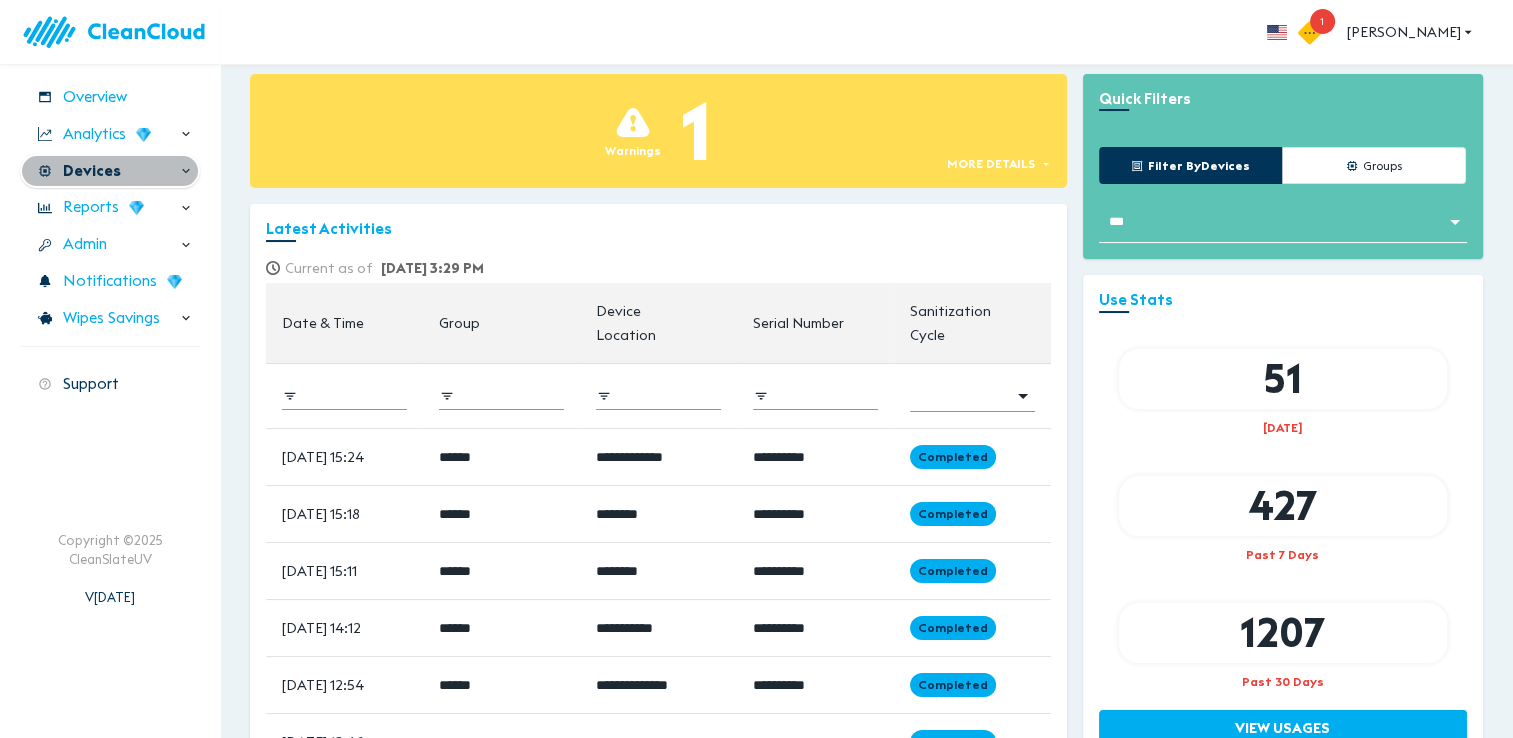 click on "Devices" at bounding box center (92, 171) 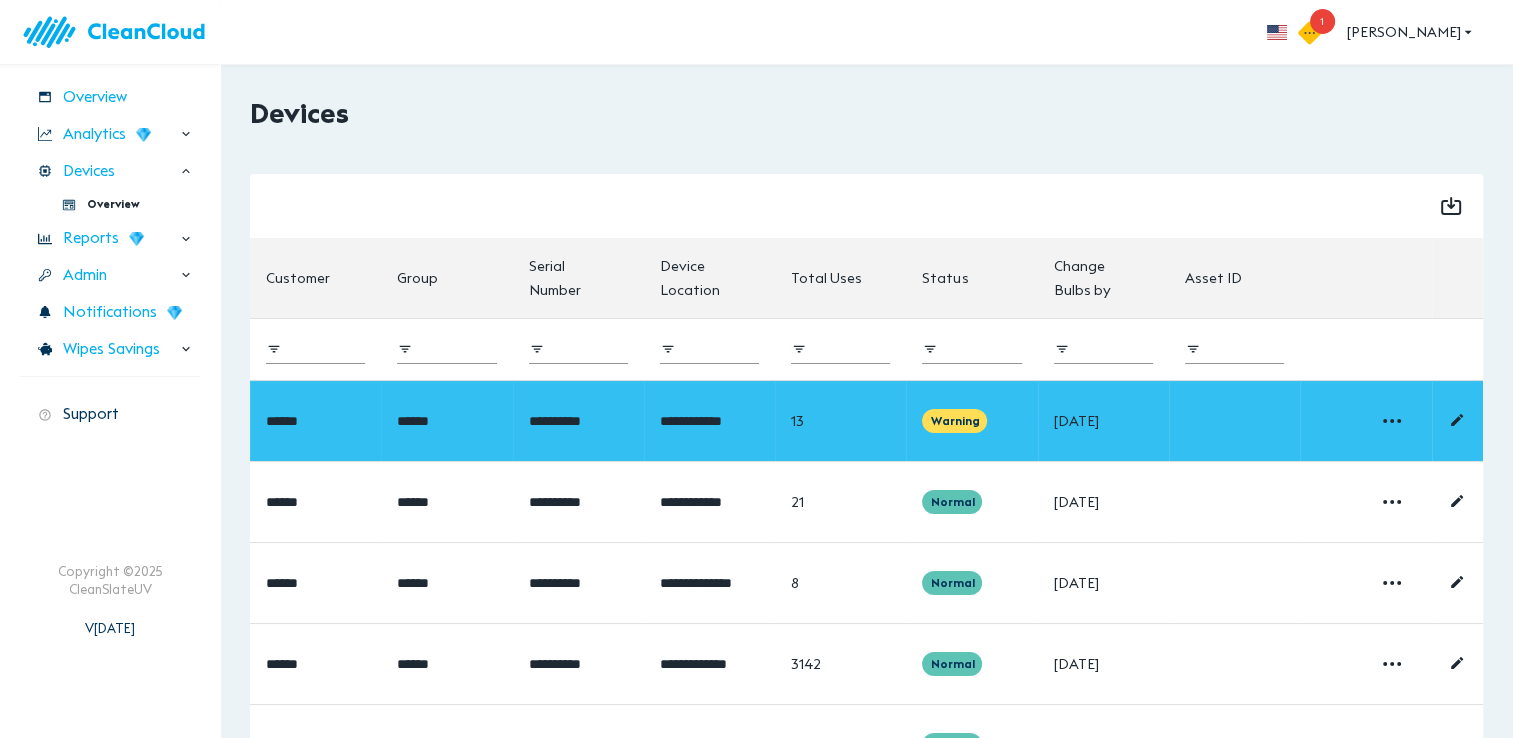 click on "Warning" at bounding box center (954, 420) 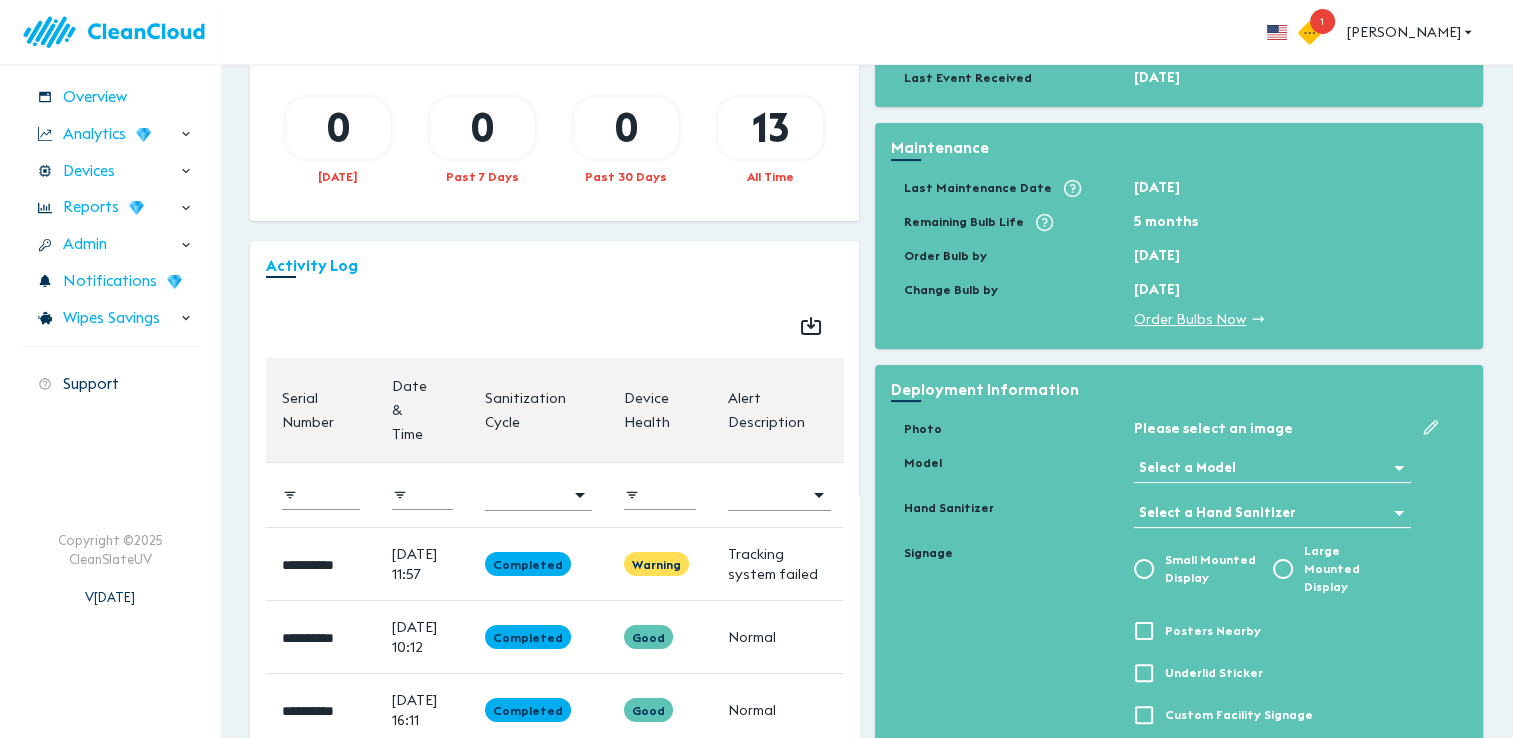 scroll, scrollTop: 300, scrollLeft: 0, axis: vertical 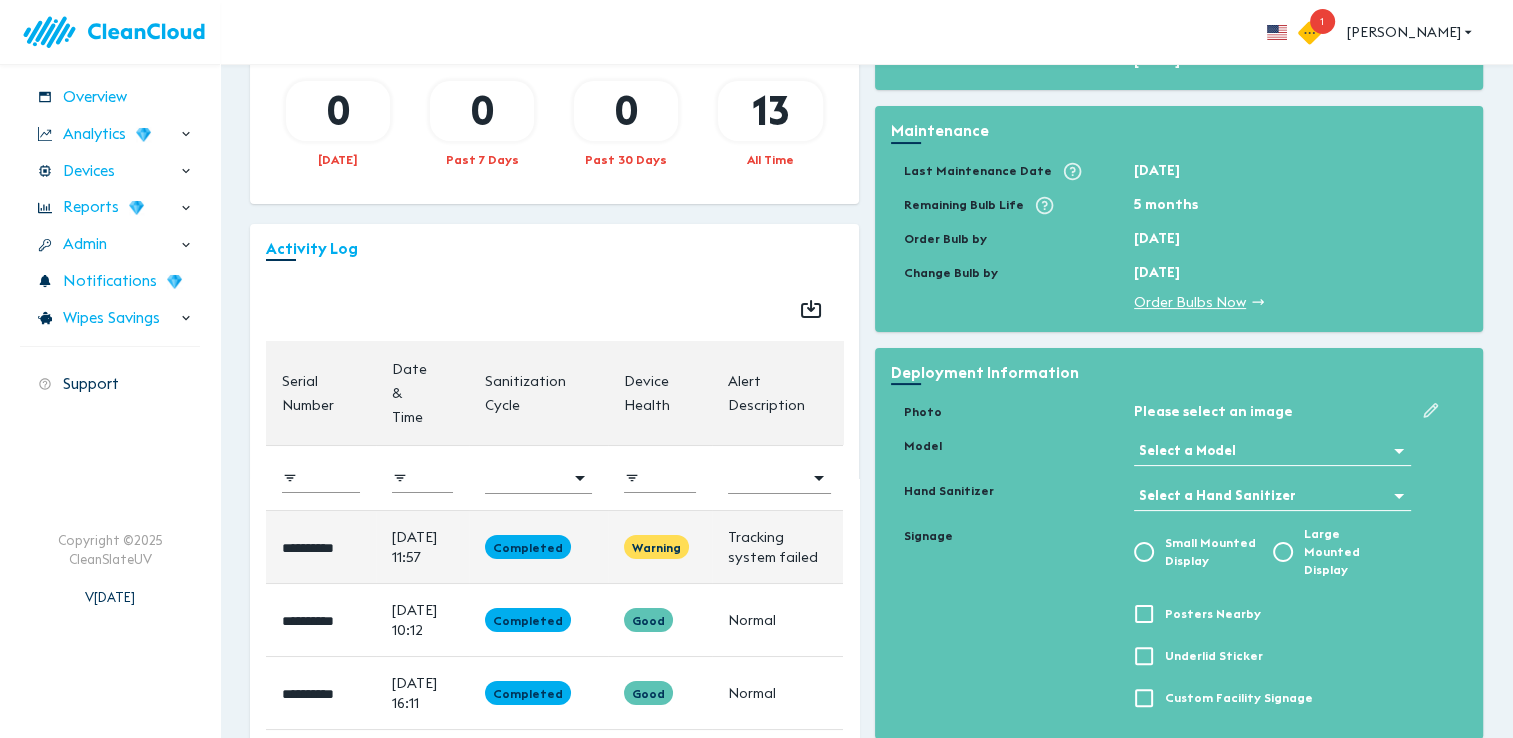 click on "Warning" at bounding box center [656, 547] 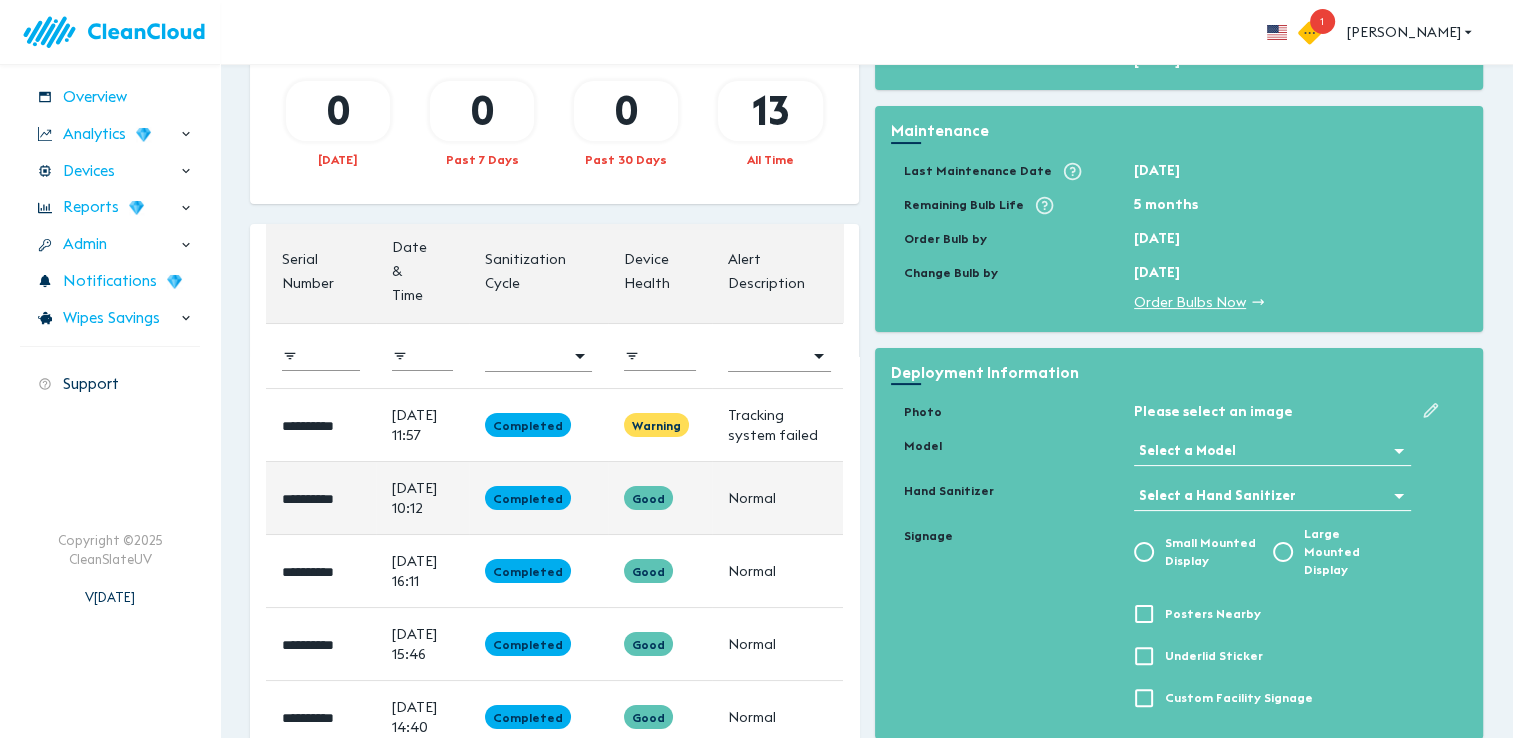 scroll, scrollTop: 200, scrollLeft: 0, axis: vertical 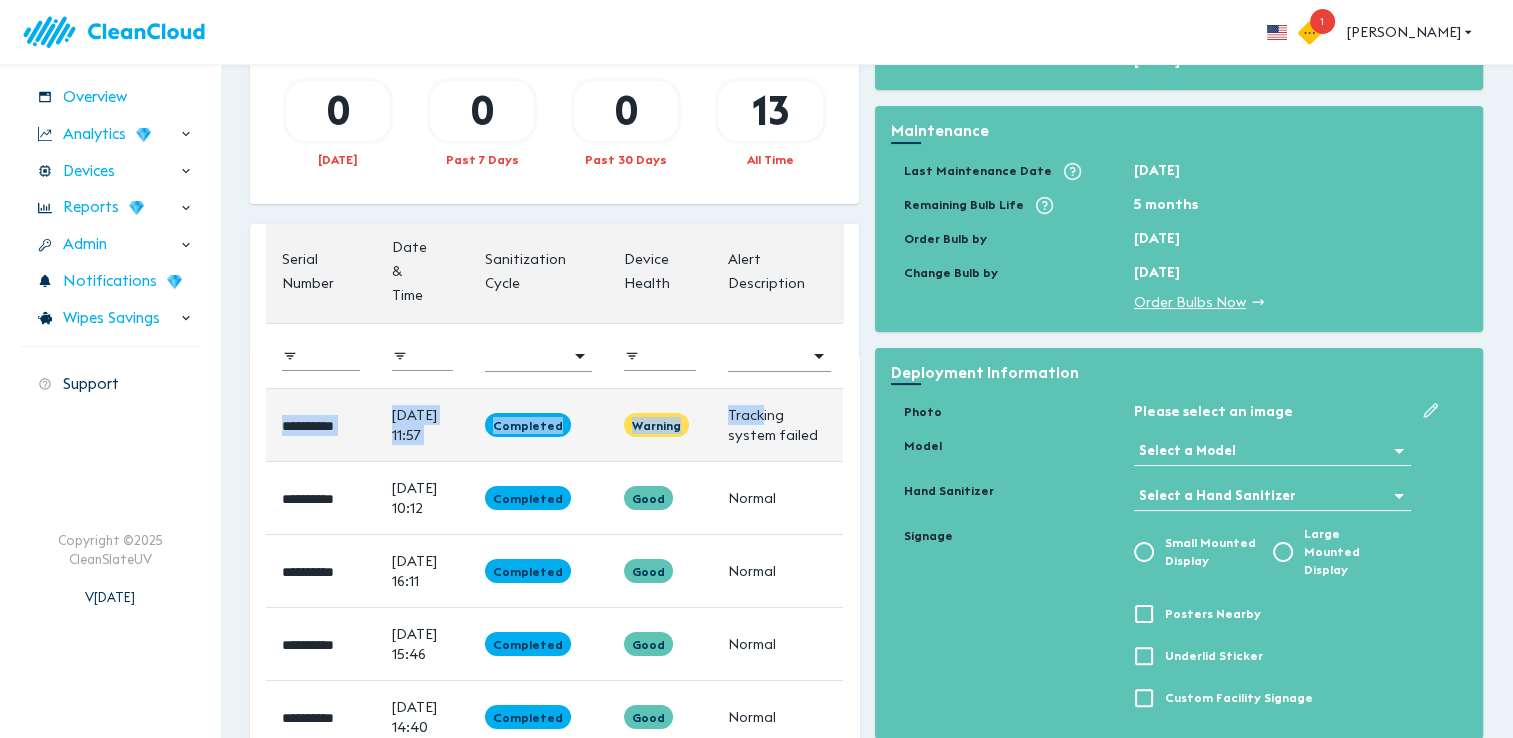 drag, startPoint x: 268, startPoint y: 315, endPoint x: 756, endPoint y: 354, distance: 489.5559 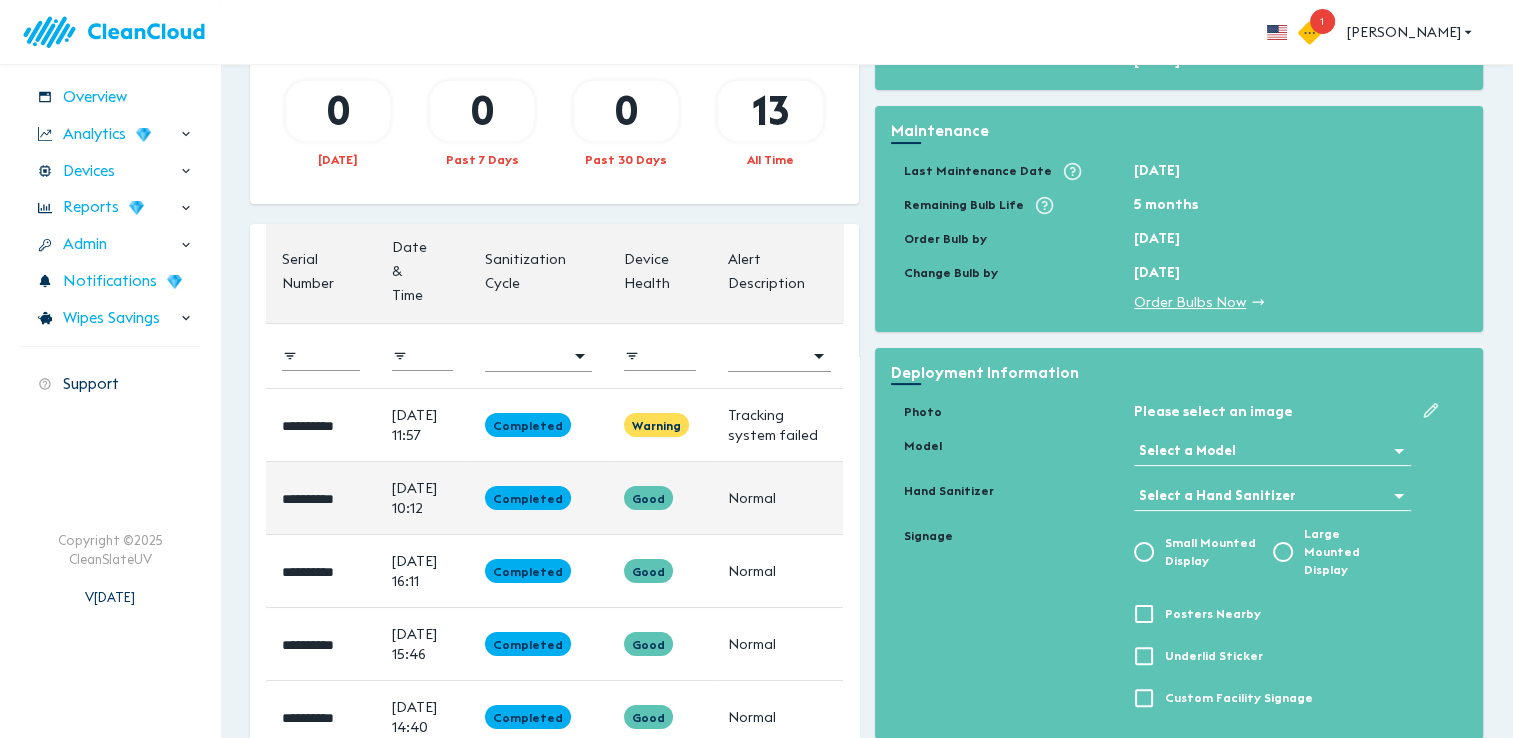 drag, startPoint x: 756, startPoint y: 354, endPoint x: 812, endPoint y: 461, distance: 120.76837 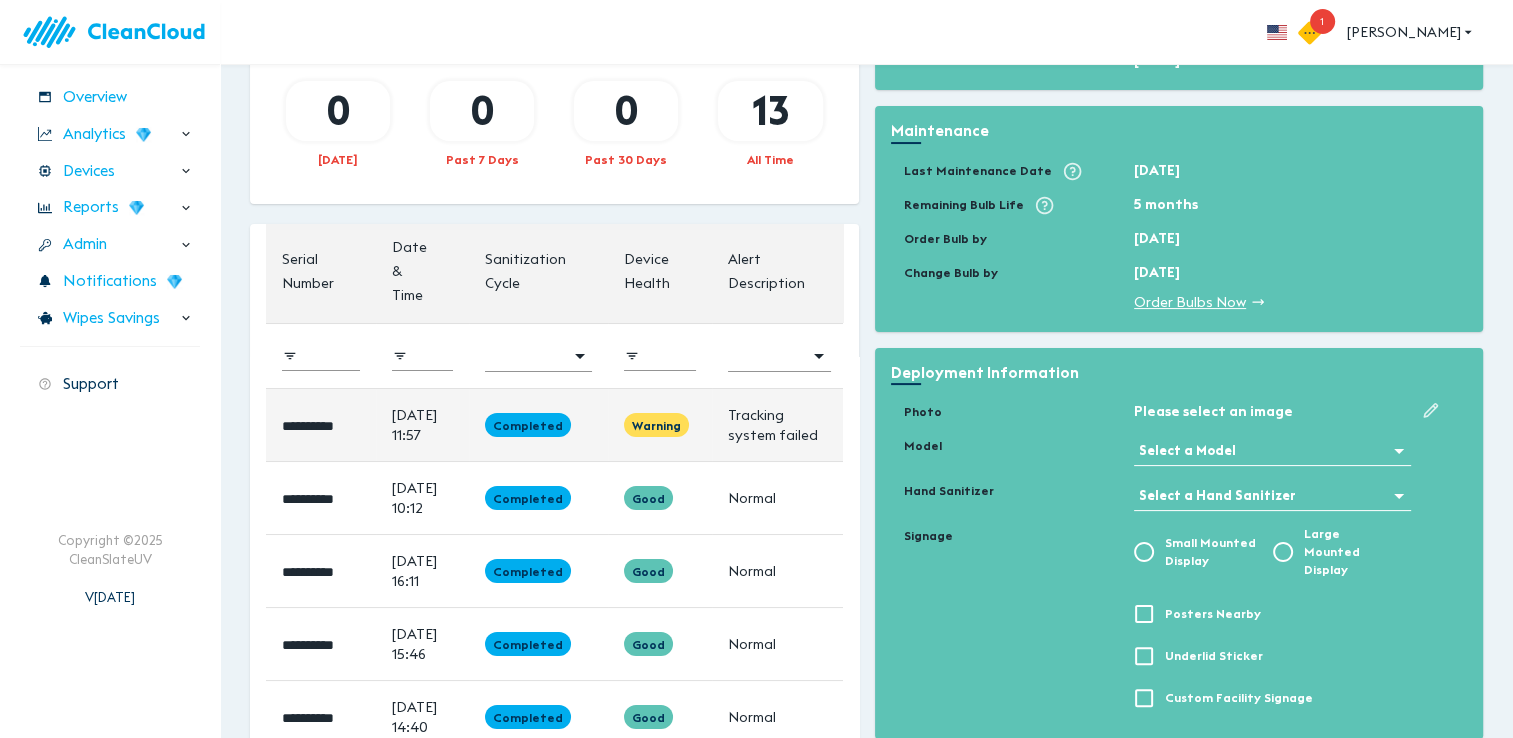 scroll, scrollTop: 228, scrollLeft: 0, axis: vertical 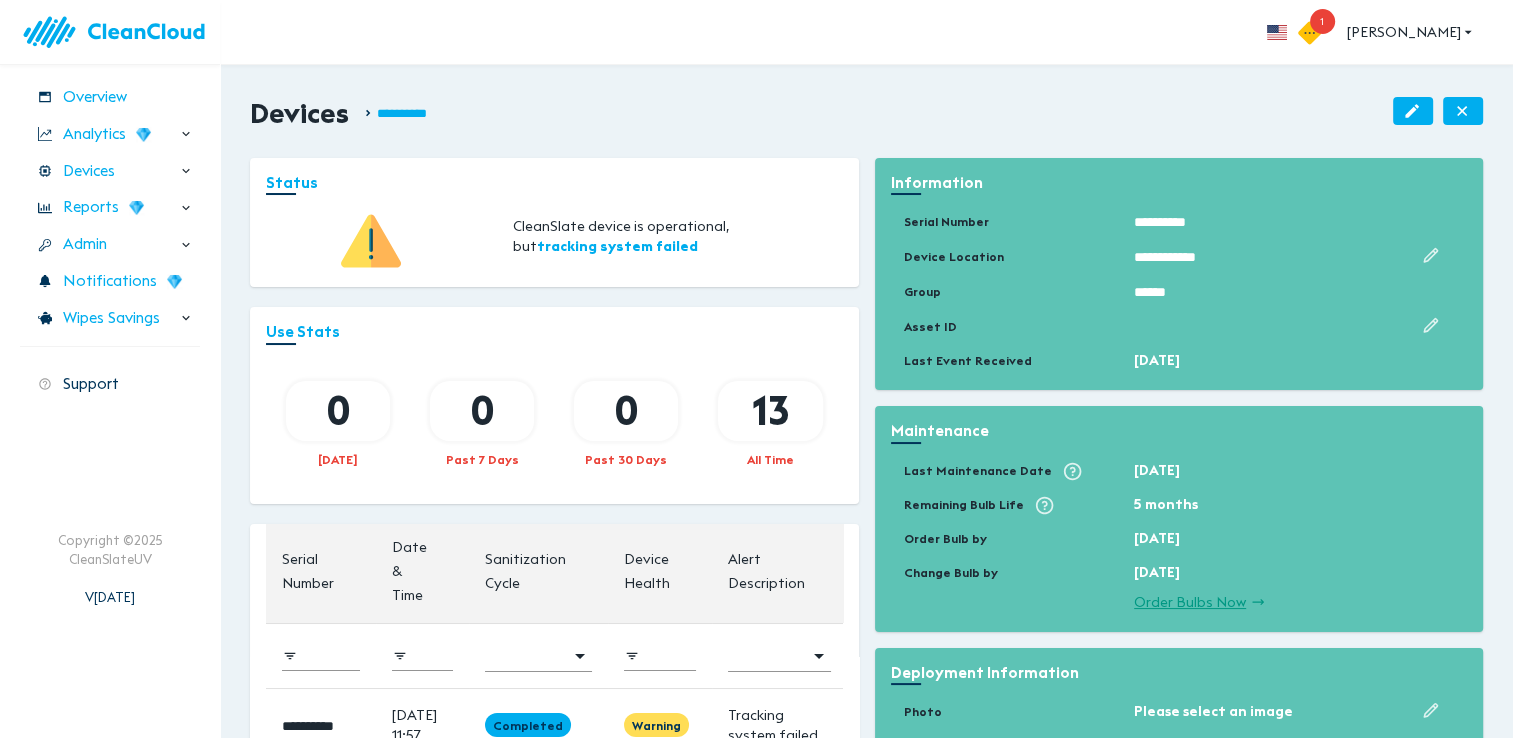 click on "Order Bulbs Now" at bounding box center [1300, 597] 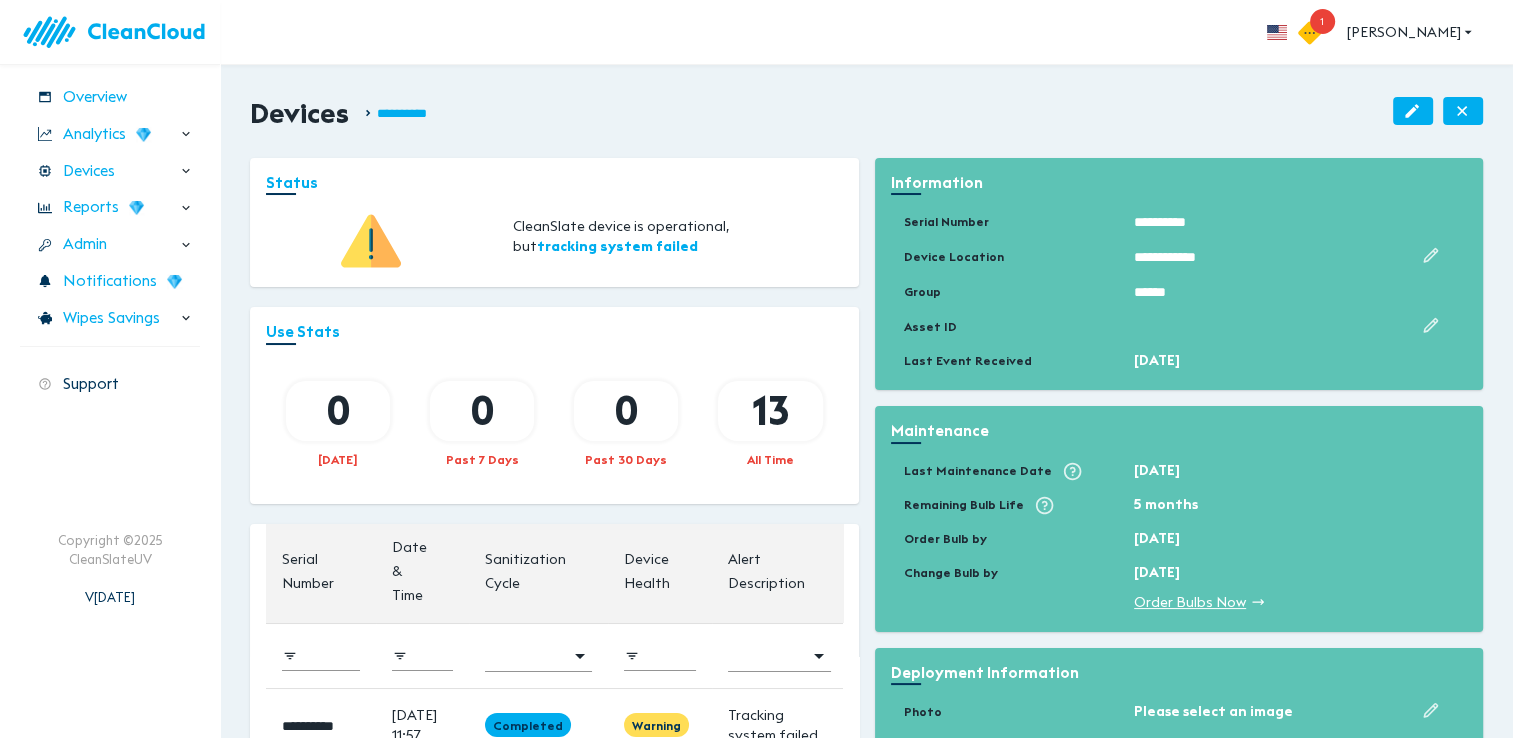 click on "[PERSON_NAME]" at bounding box center (1411, 32) 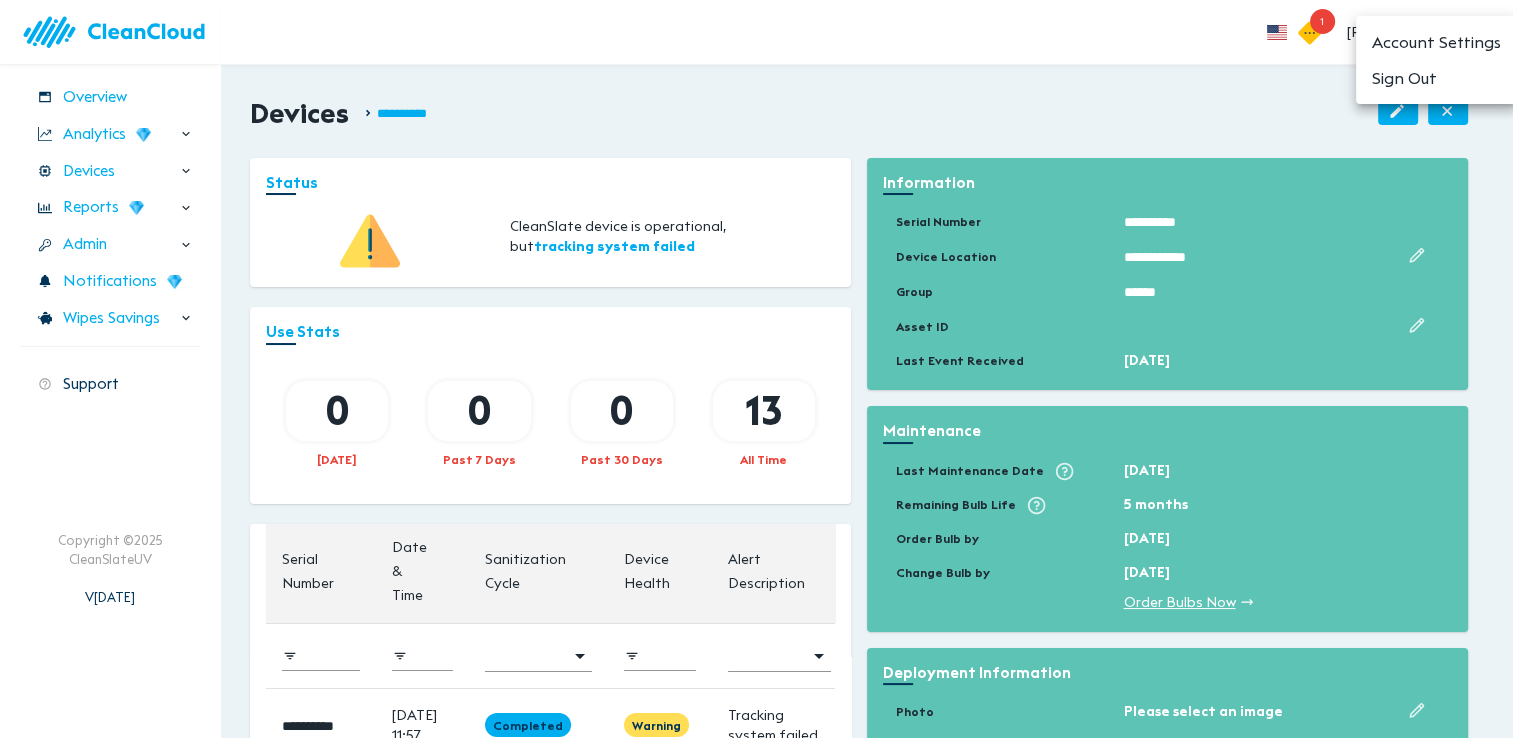 click at bounding box center [756, 0] 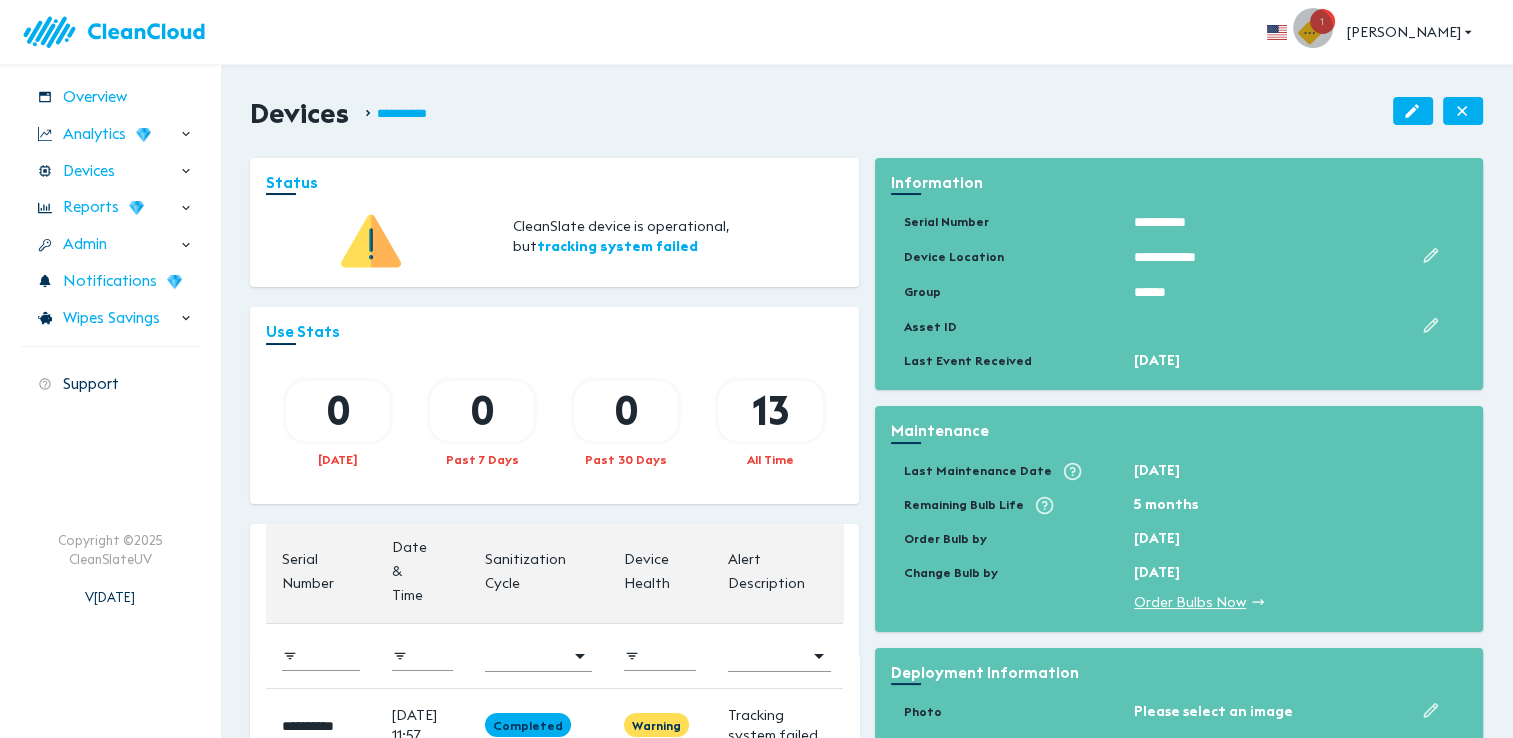 click on "1" at bounding box center (1322, 21) 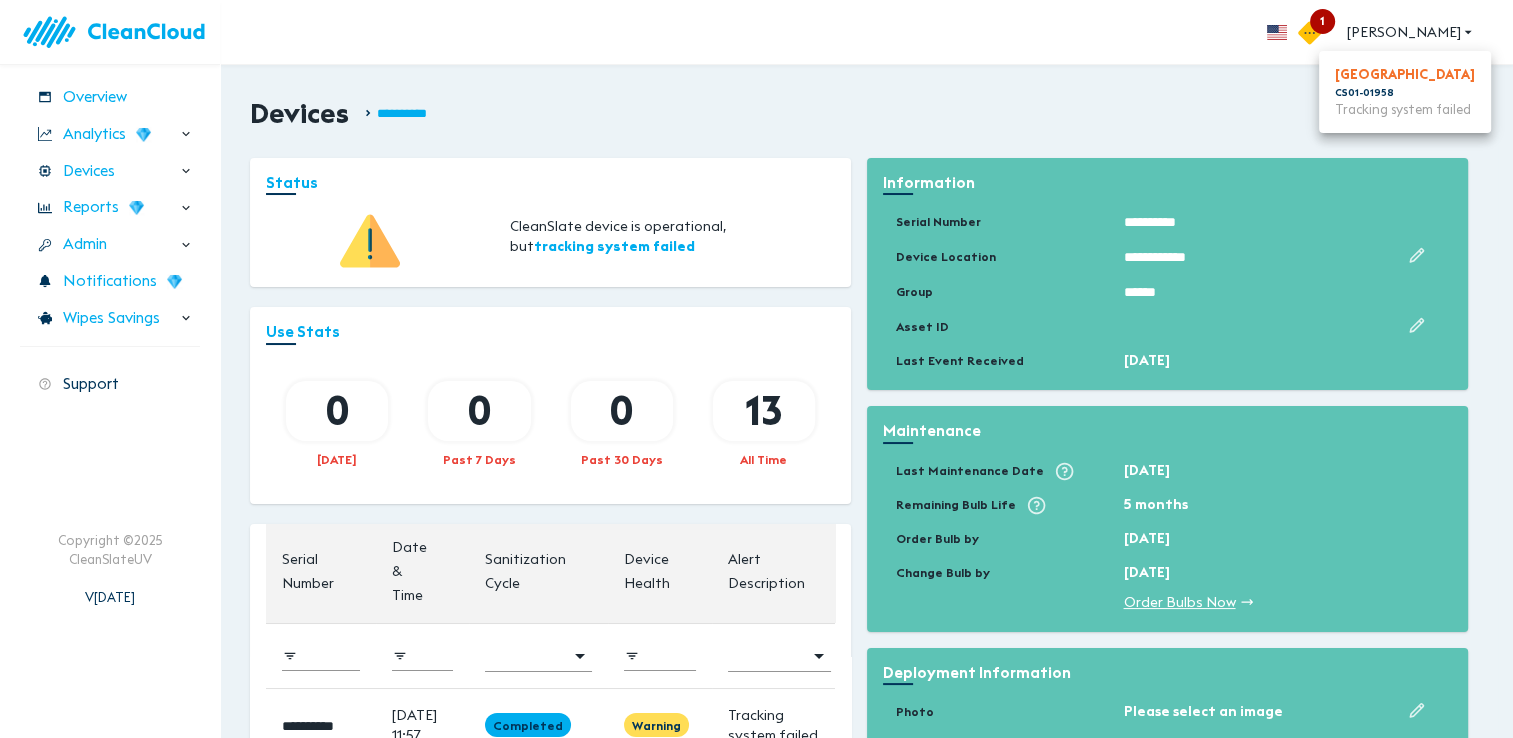 click on "[GEOGRAPHIC_DATA]" at bounding box center (1405, 75) 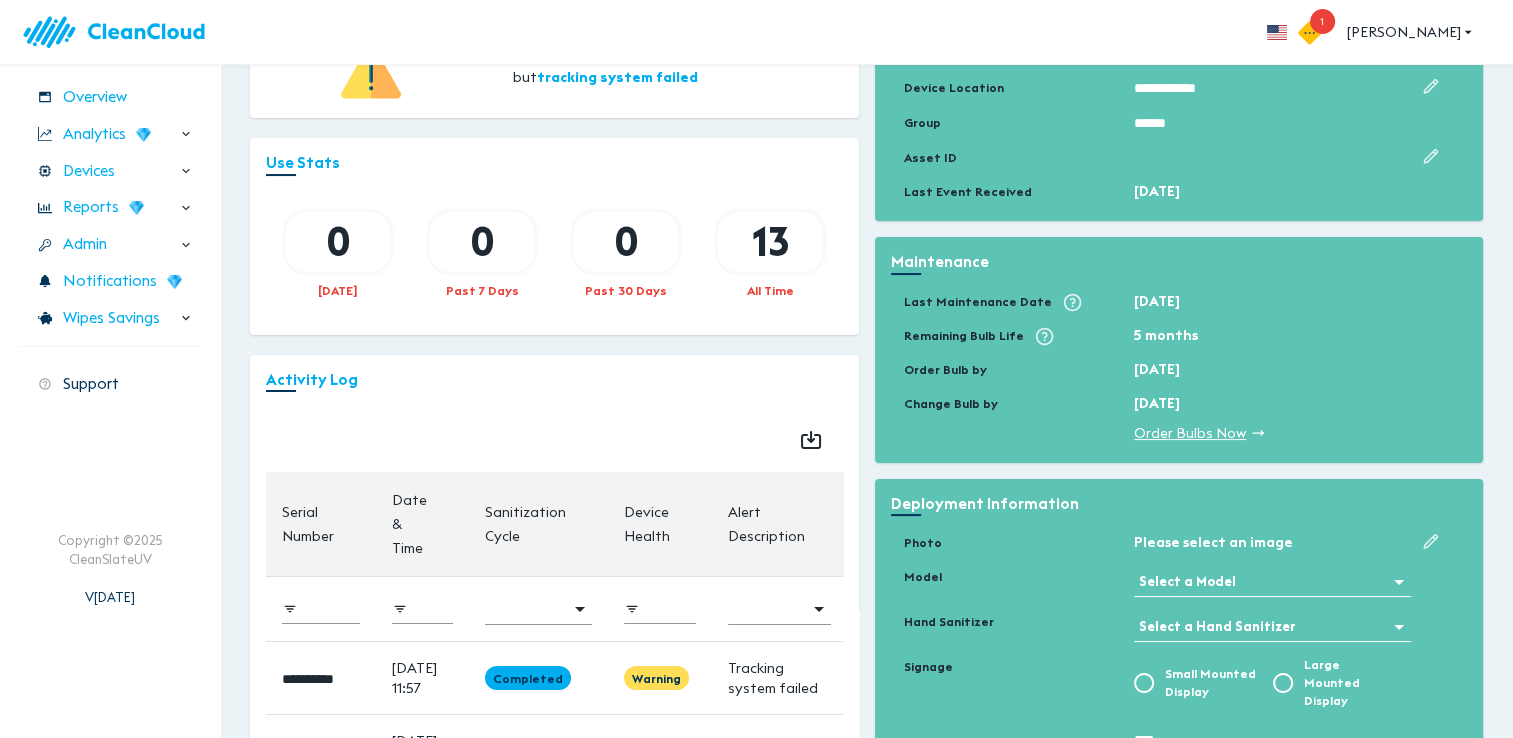 scroll, scrollTop: 300, scrollLeft: 0, axis: vertical 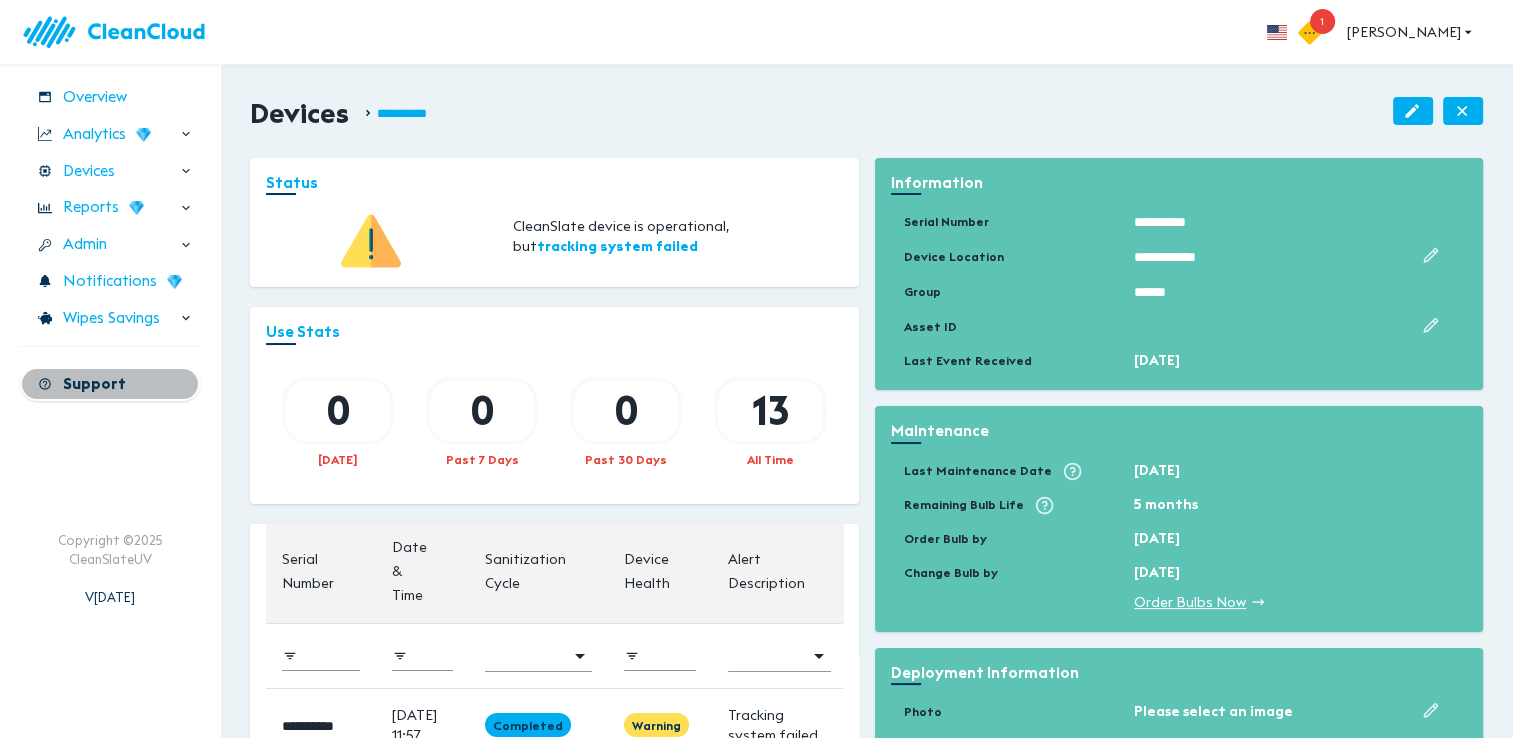 click on "Support" at bounding box center (94, 384) 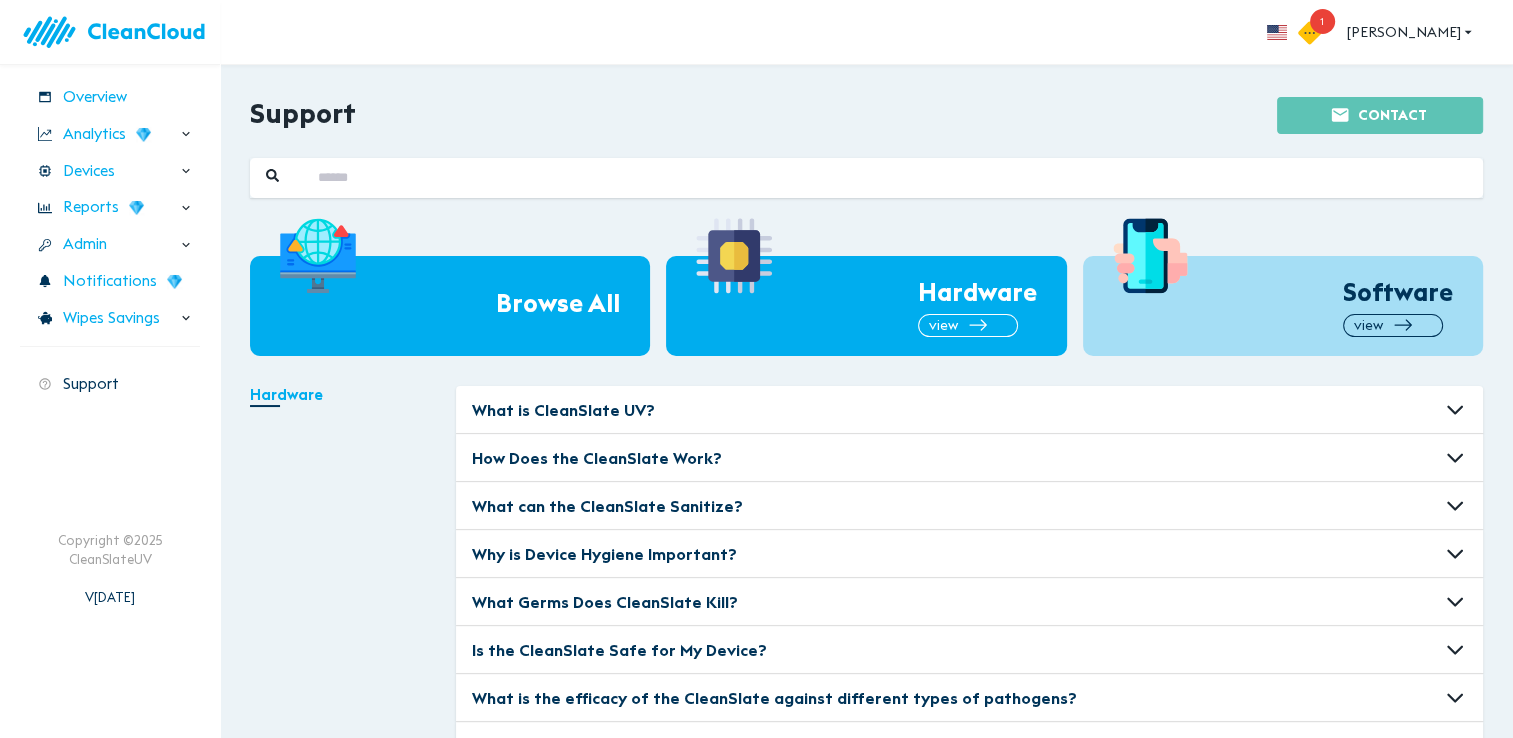 click 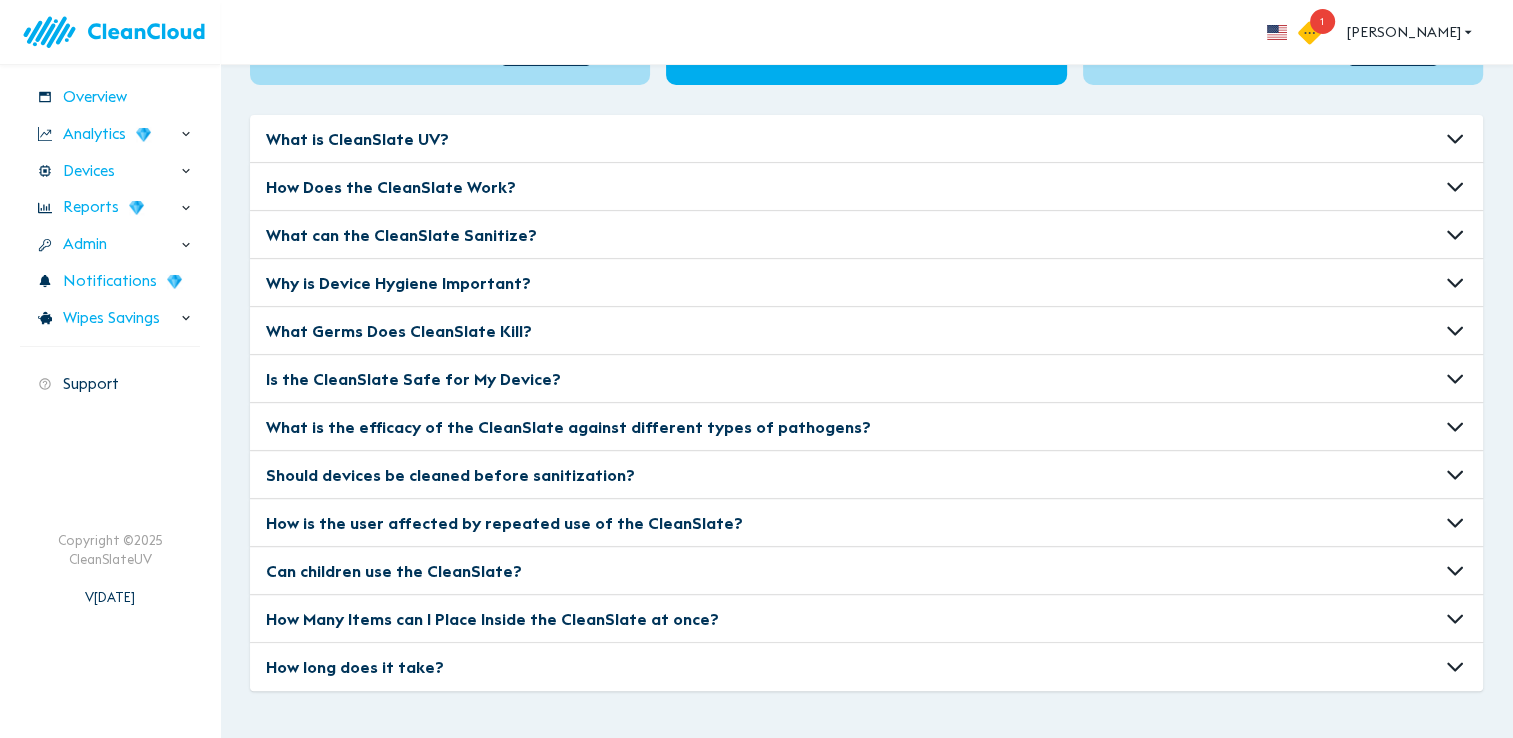 scroll, scrollTop: 306, scrollLeft: 0, axis: vertical 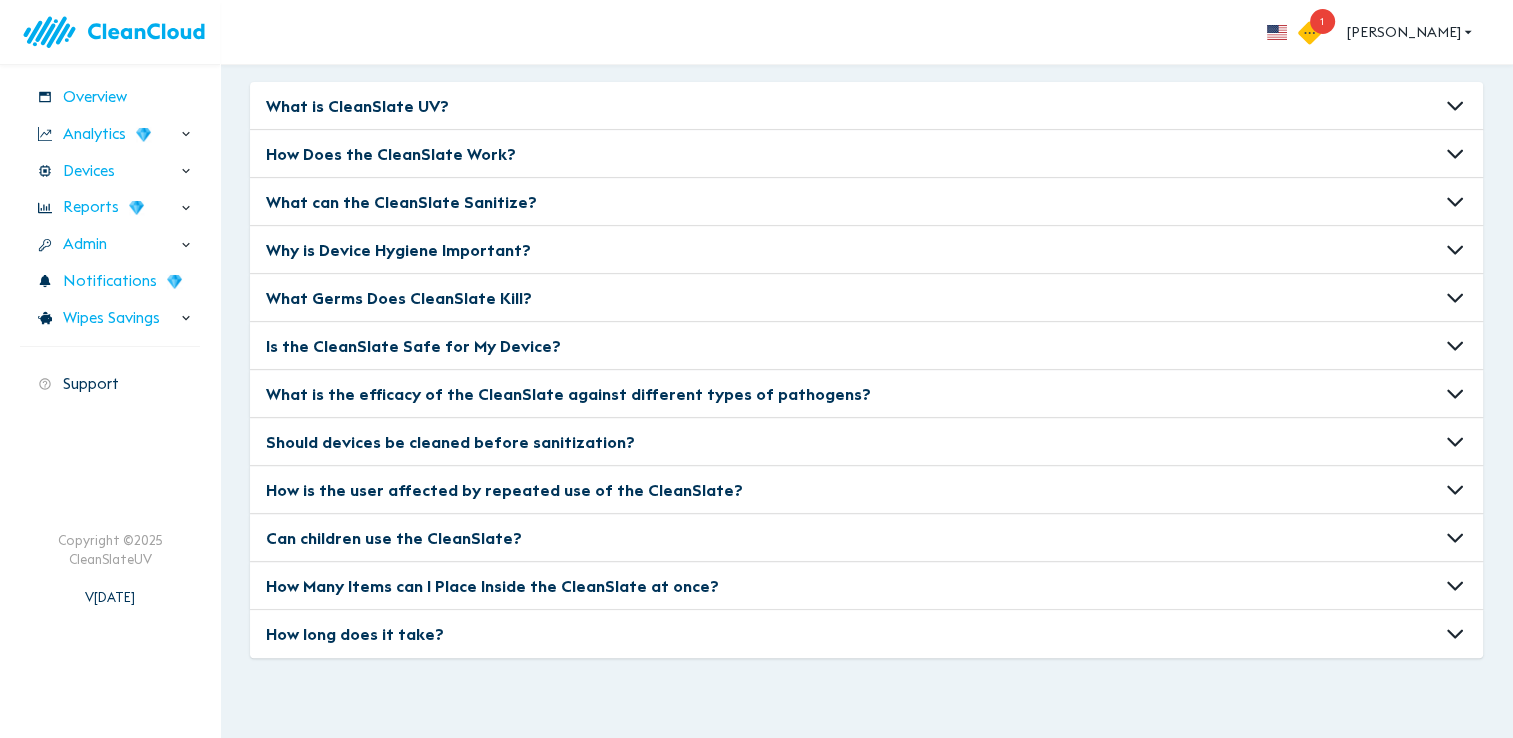click on "How long does it take?" at bounding box center [357, 106] 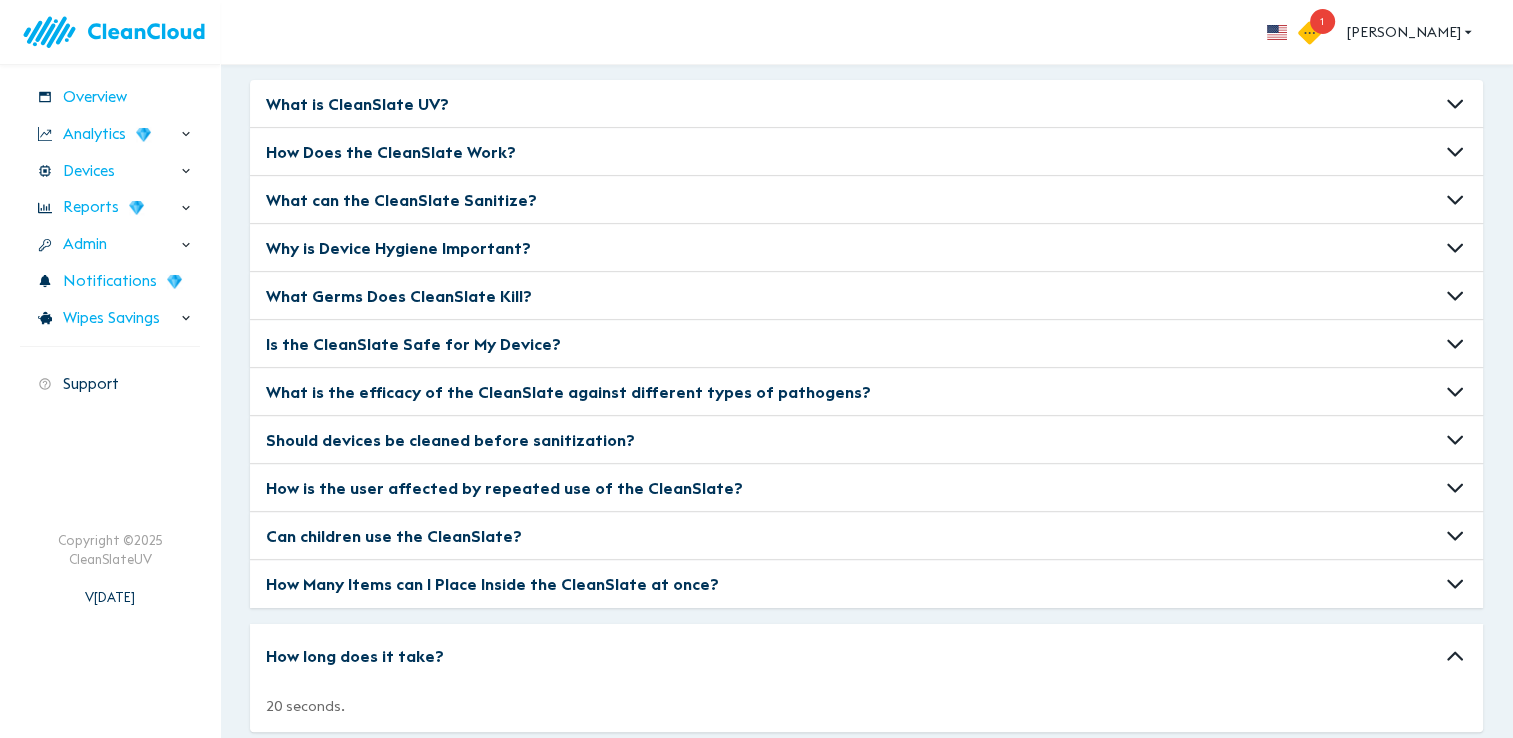 scroll, scrollTop: 382, scrollLeft: 0, axis: vertical 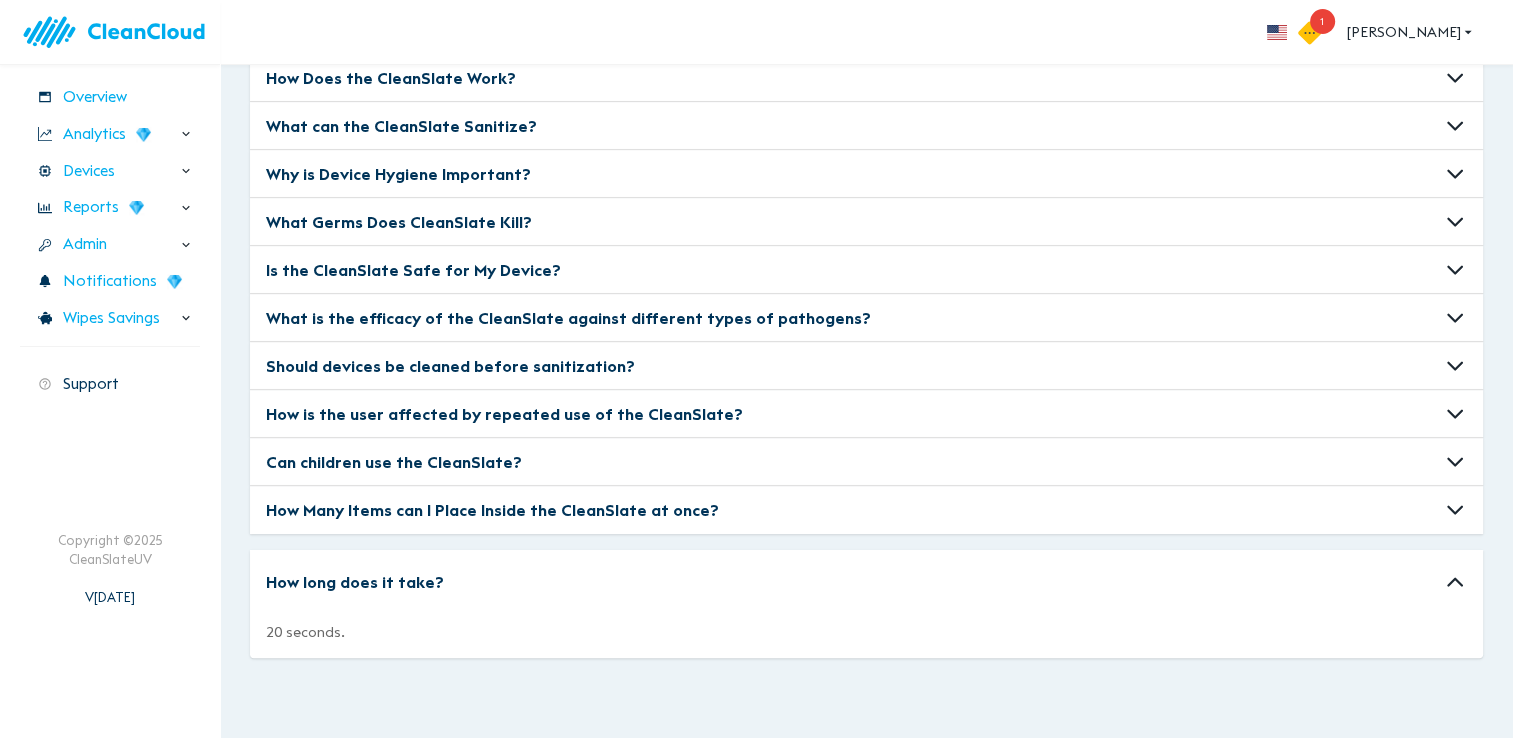 click on "How Many Items can I Place Inside the CleanSlate at once?" at bounding box center (357, 30) 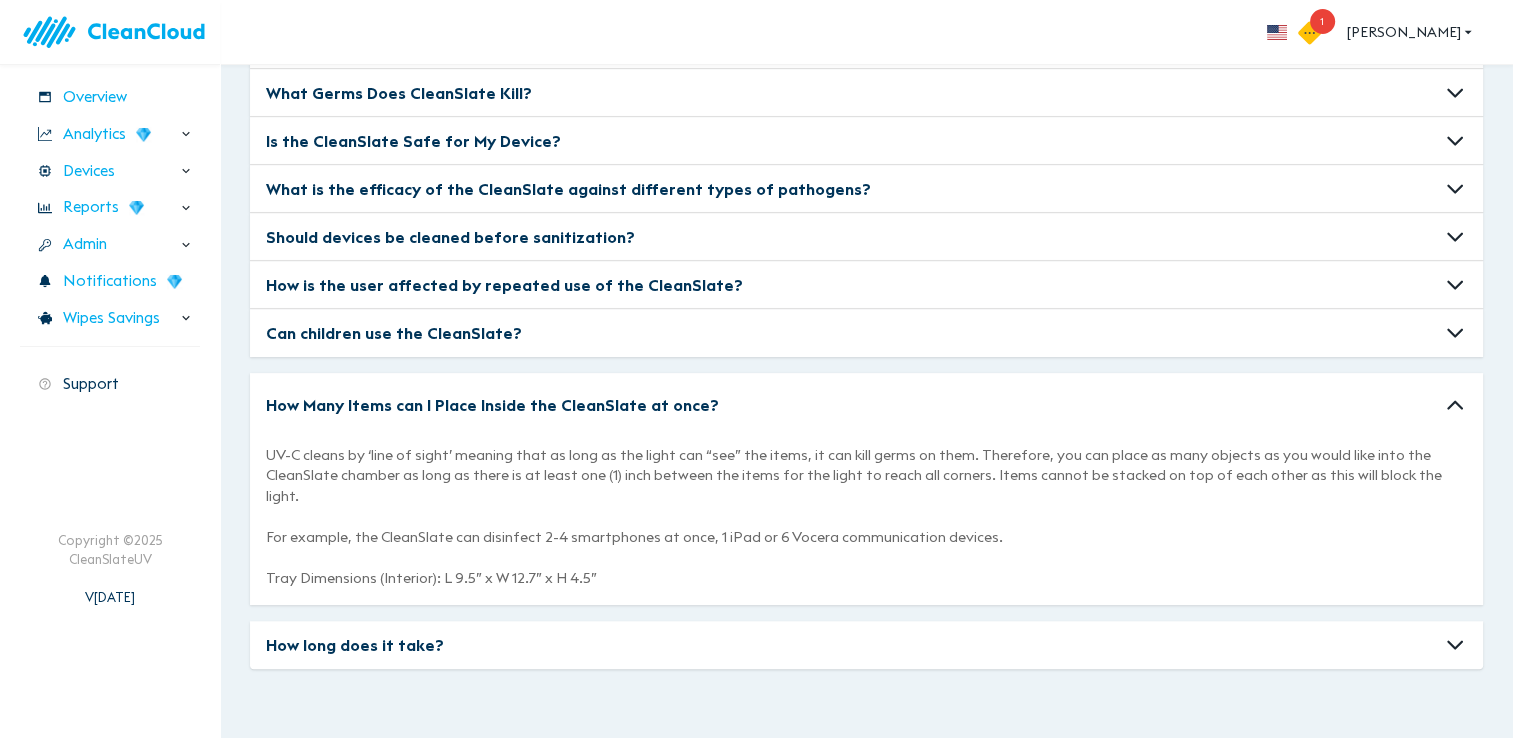 scroll, scrollTop: 522, scrollLeft: 0, axis: vertical 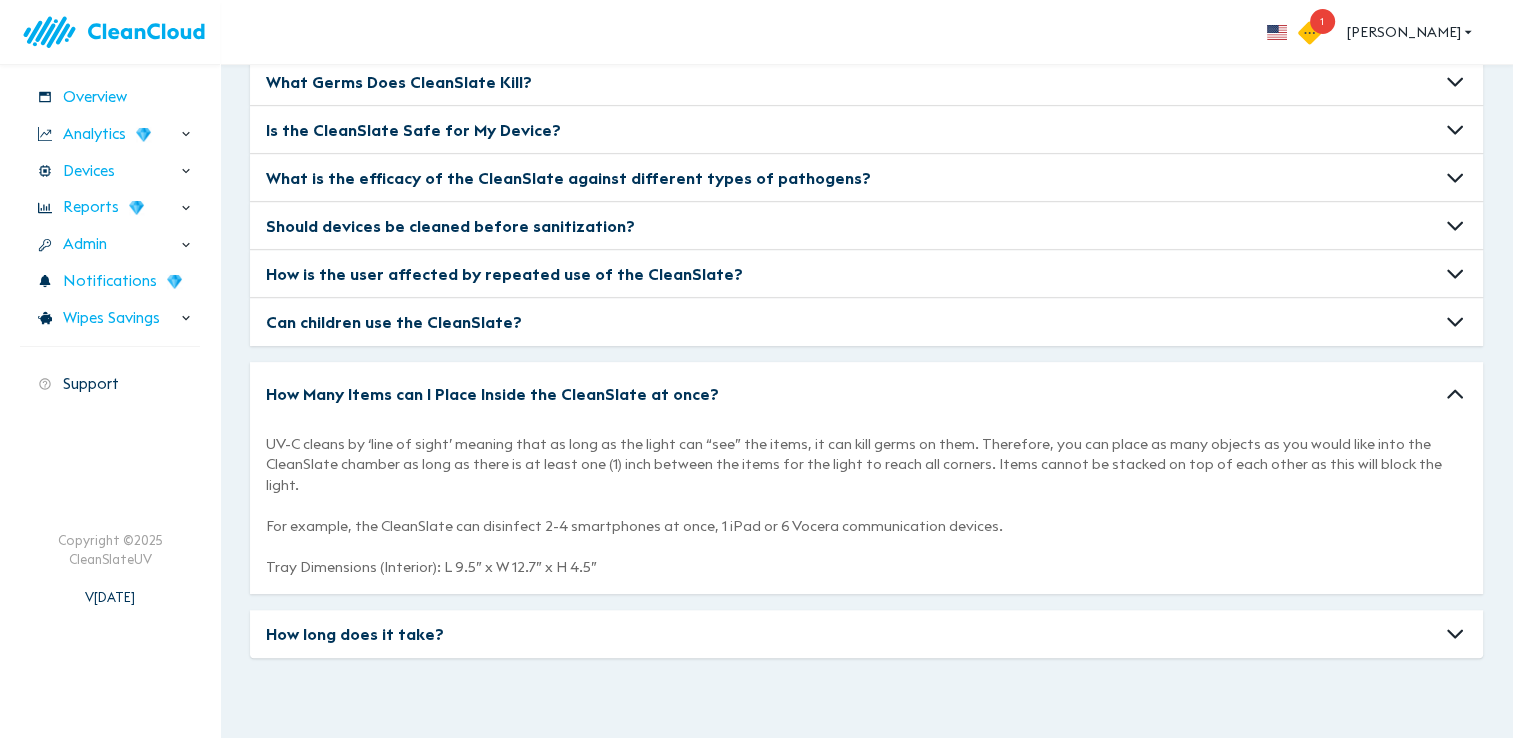 click on "How is the user affected by repeated use of the CleanSlate?" at bounding box center (357, -110) 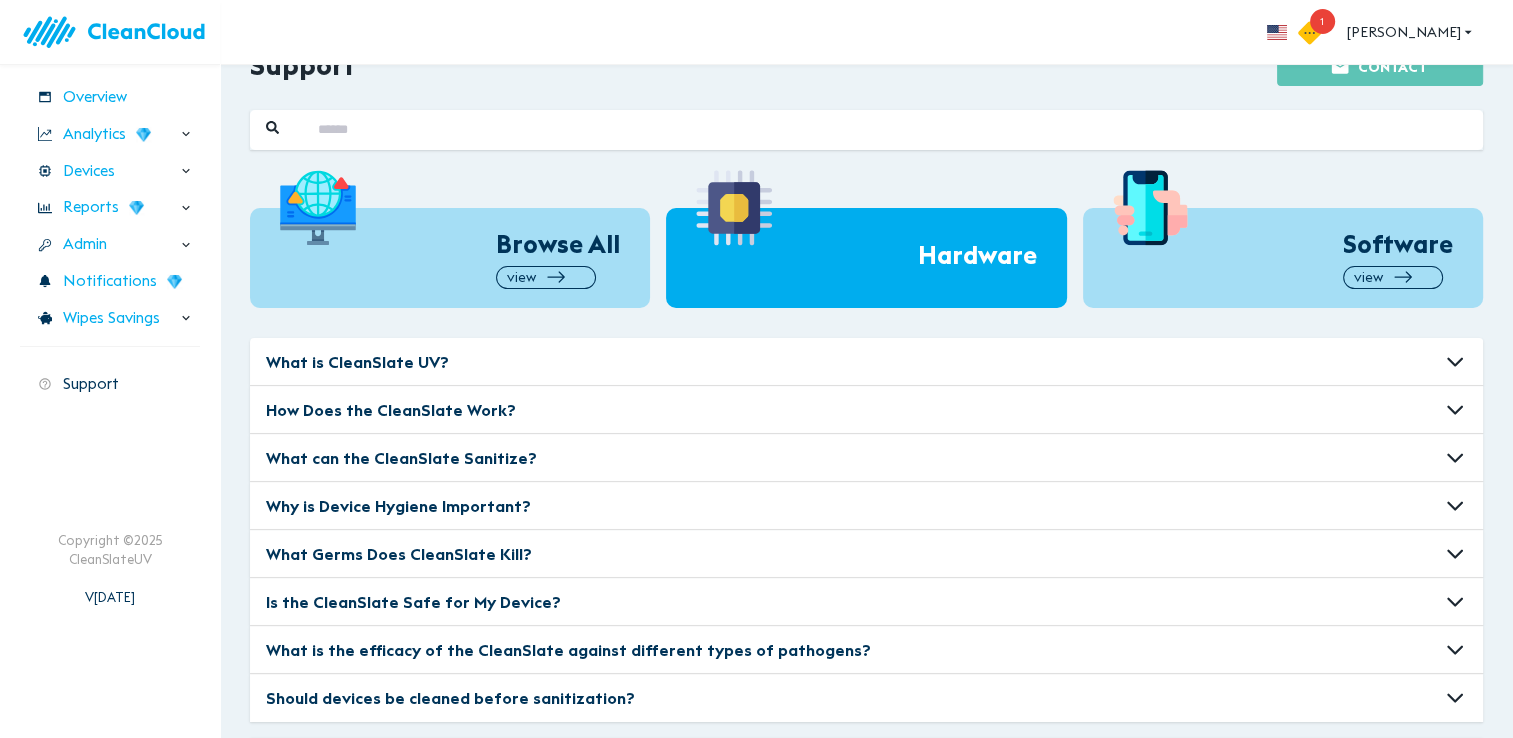 scroll, scrollTop: 0, scrollLeft: 0, axis: both 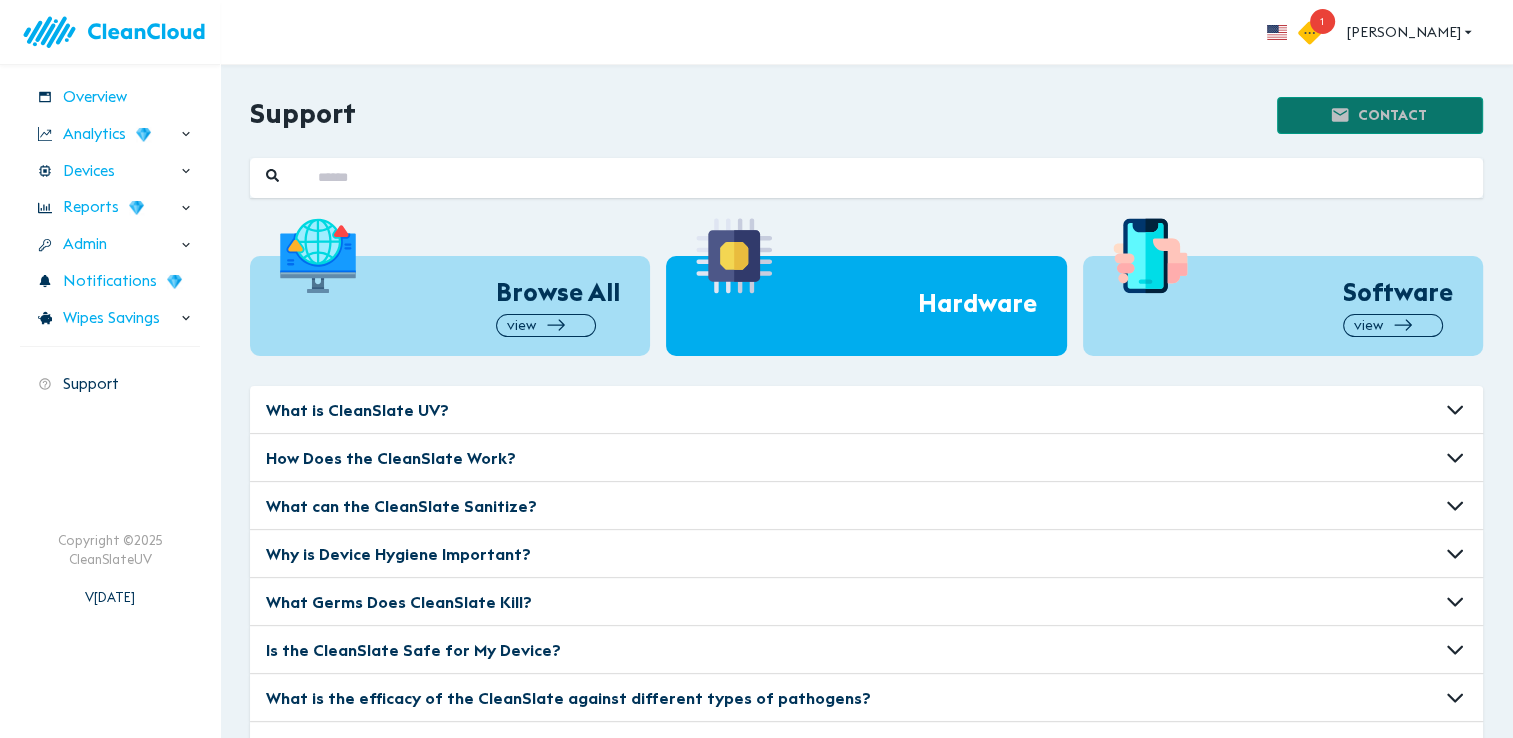 click on "Contact" at bounding box center [1380, 115] 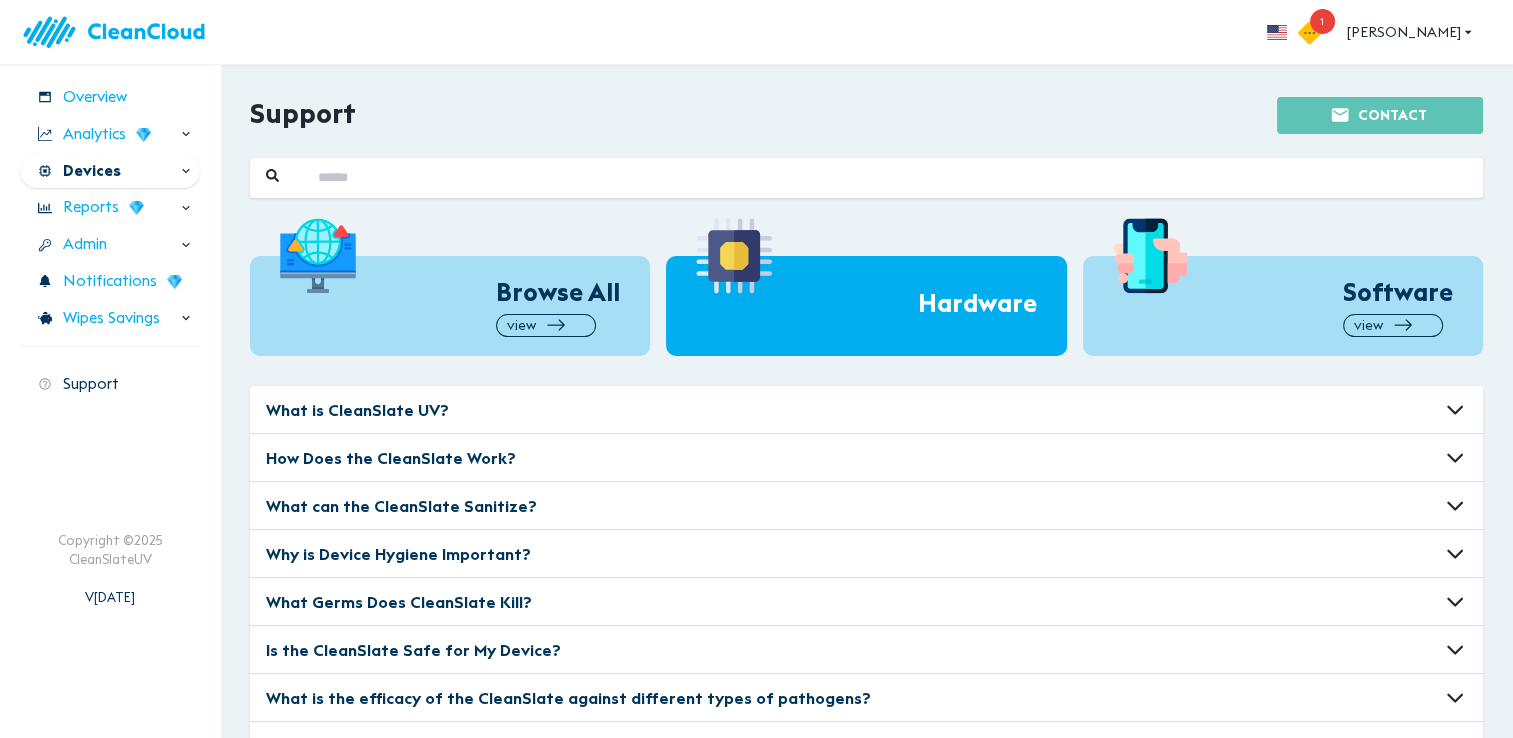click on "Devices" at bounding box center (92, 171) 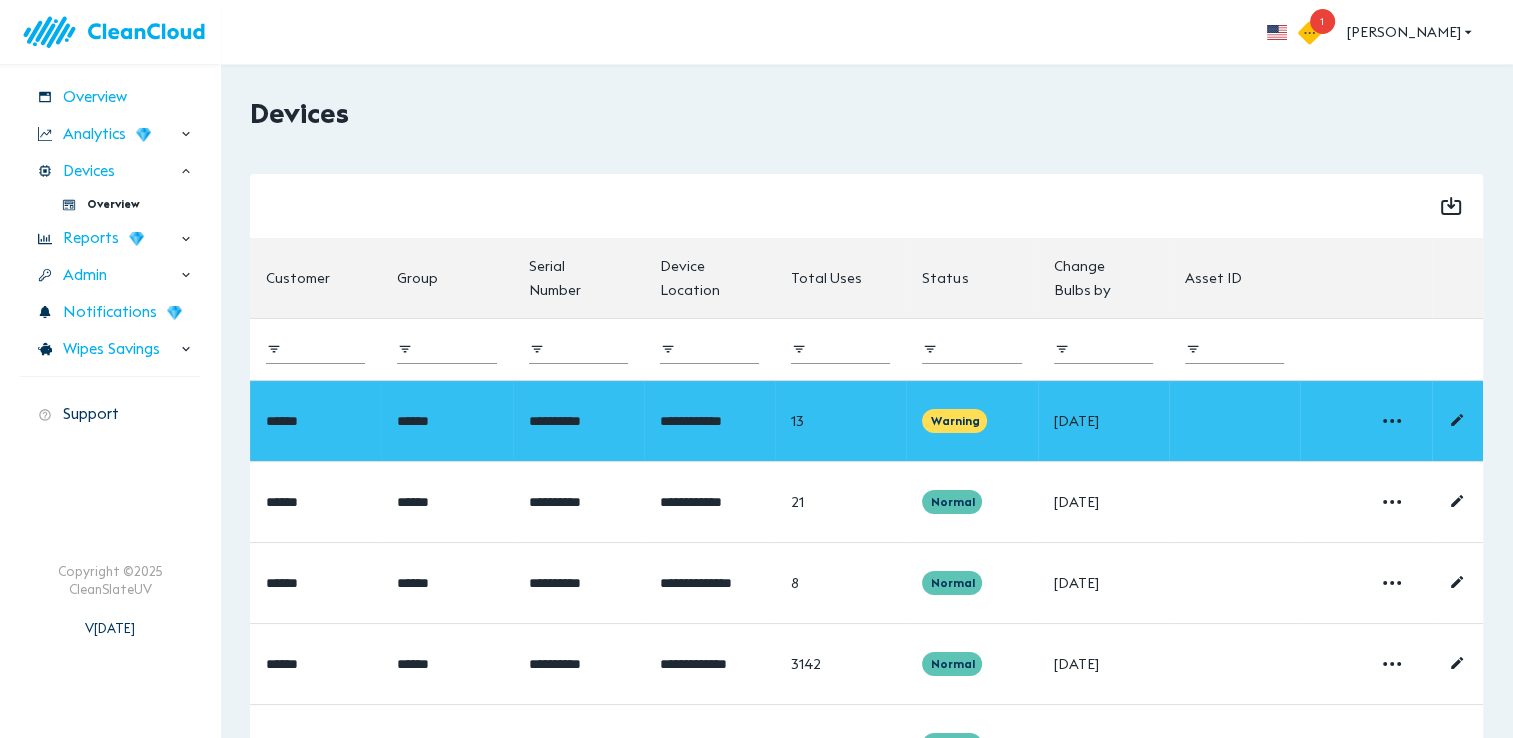 click on "Warning" at bounding box center [954, 420] 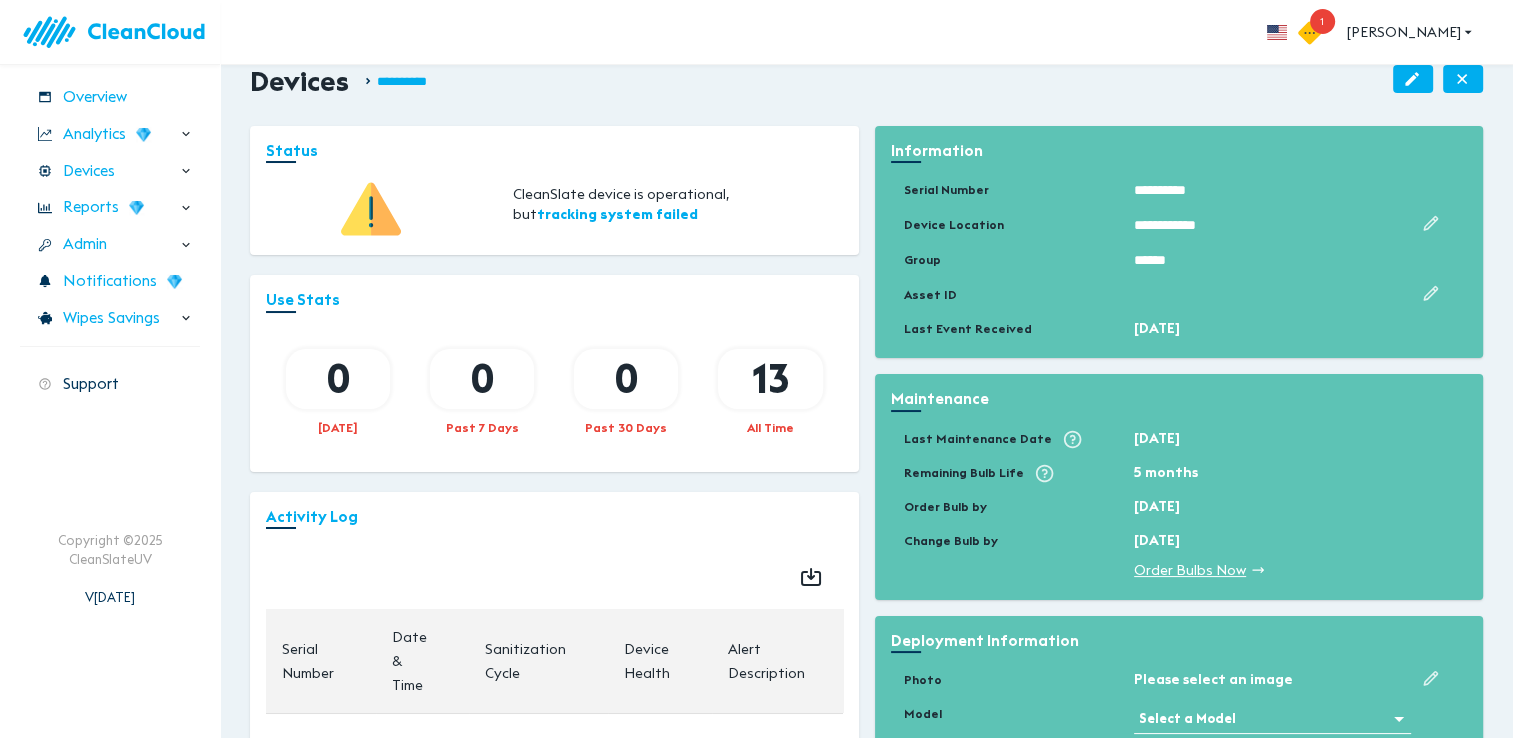 scroll, scrollTop: 0, scrollLeft: 0, axis: both 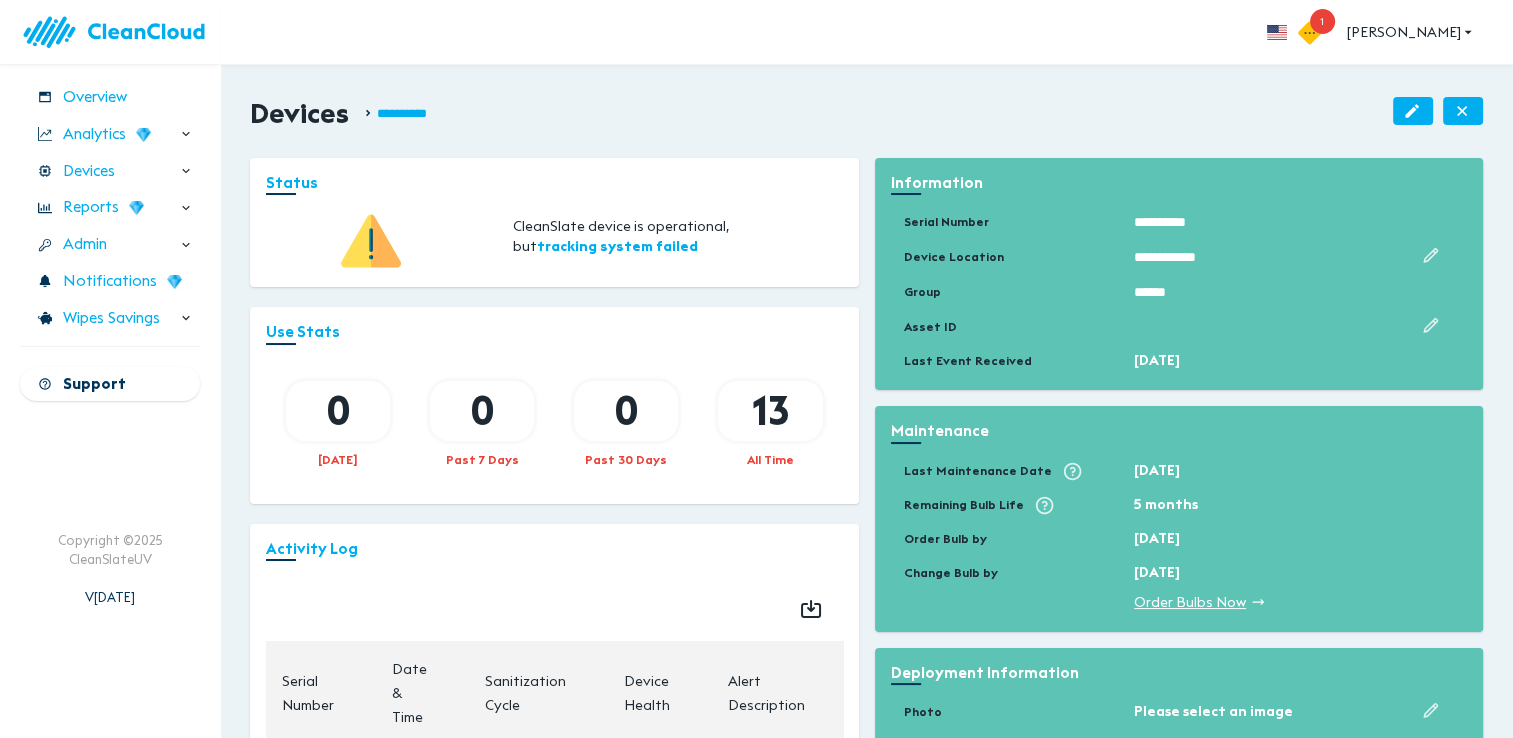 click on "Support" at bounding box center [94, 384] 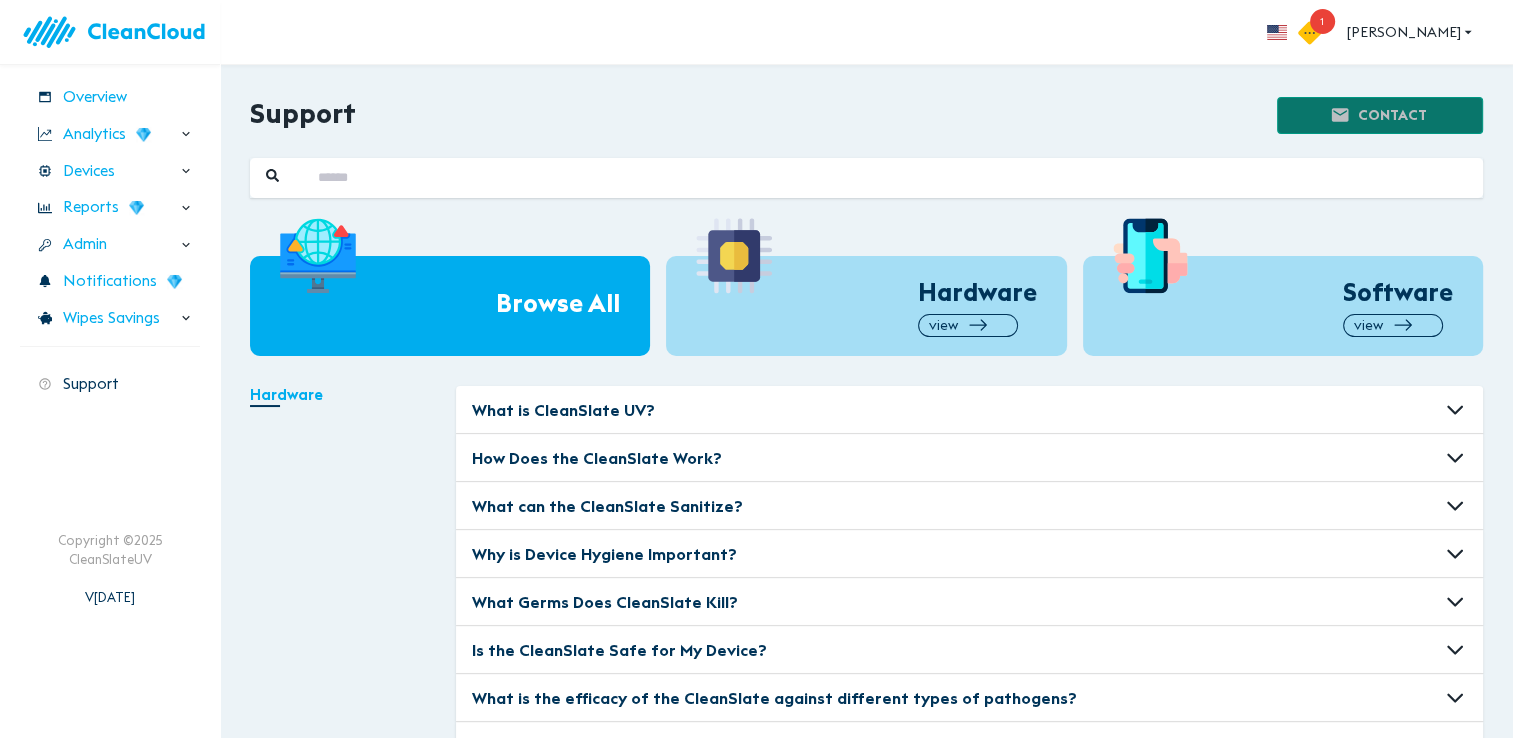 click on "Contact" at bounding box center [1380, 115] 